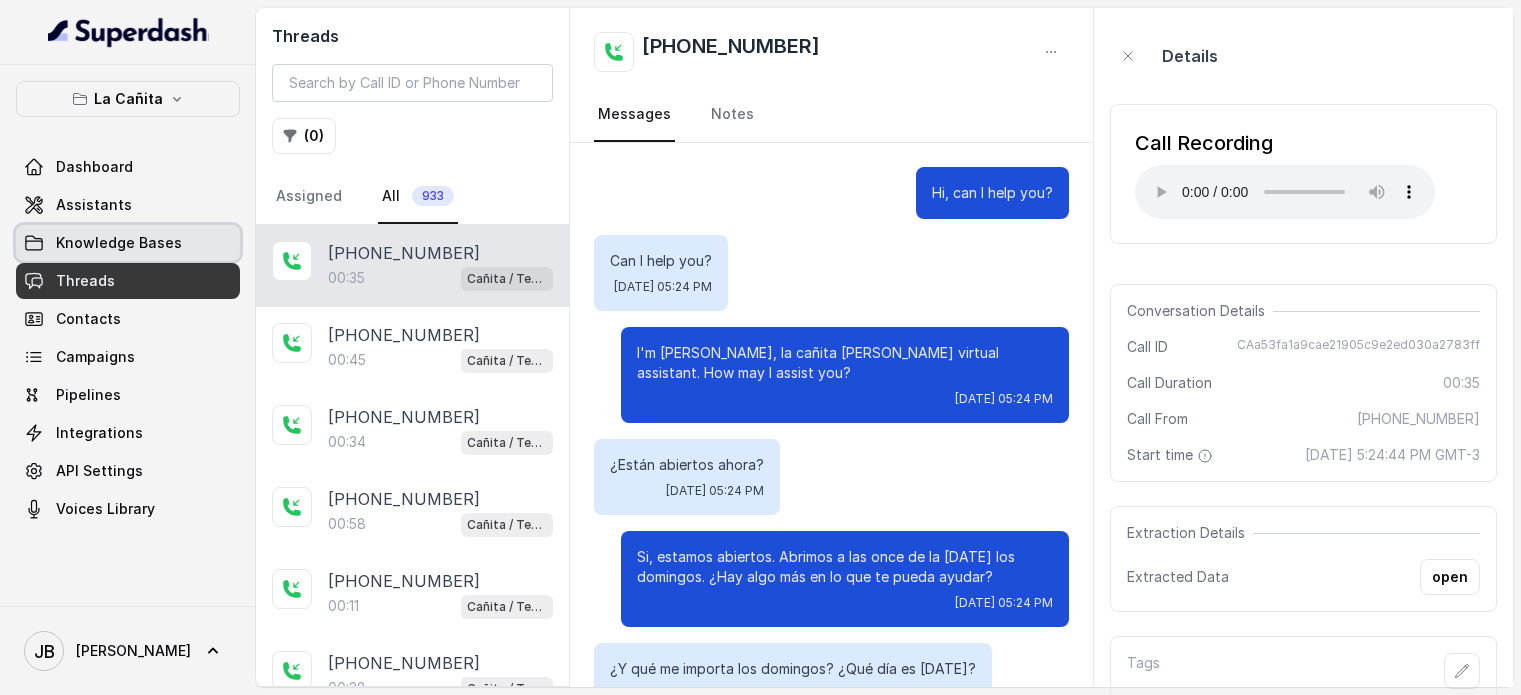scroll, scrollTop: 36, scrollLeft: 0, axis: vertical 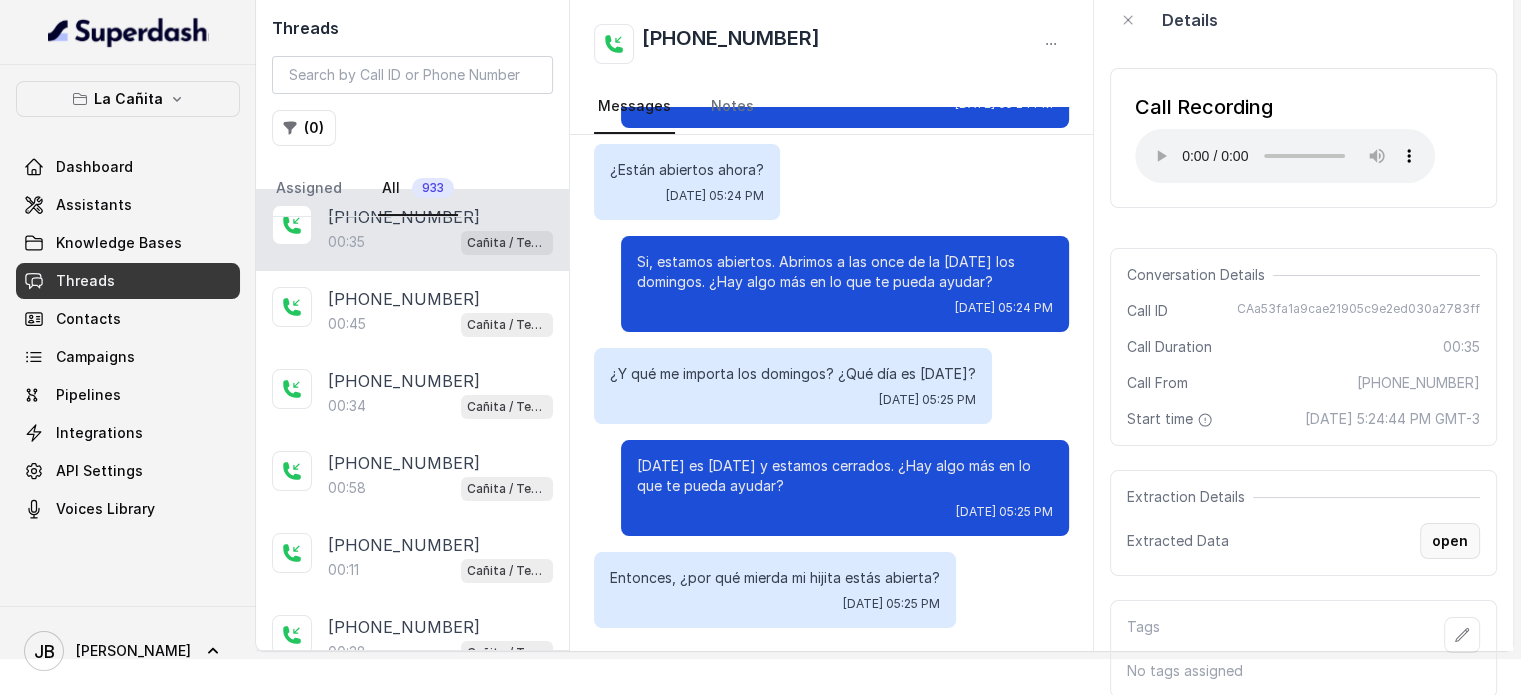 click on "open" at bounding box center [1450, 541] 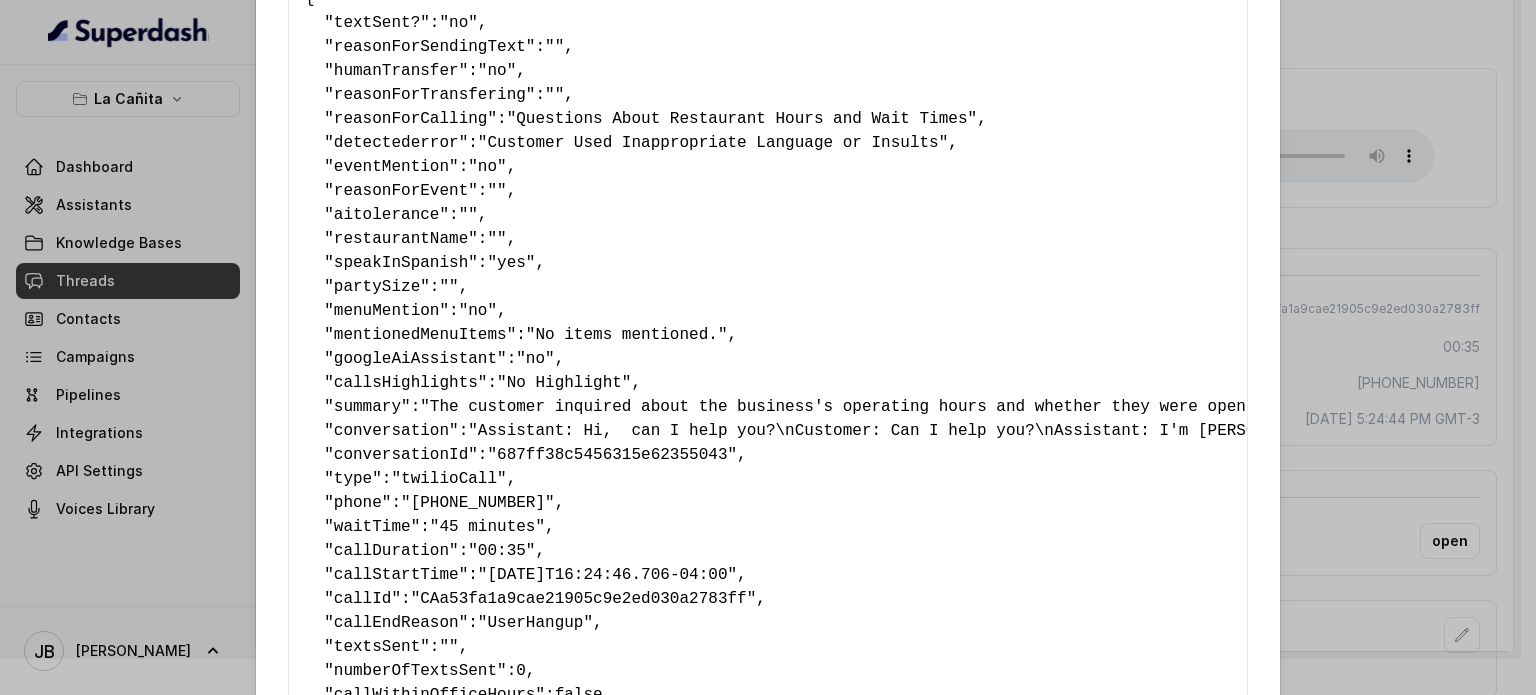 scroll, scrollTop: 0, scrollLeft: 0, axis: both 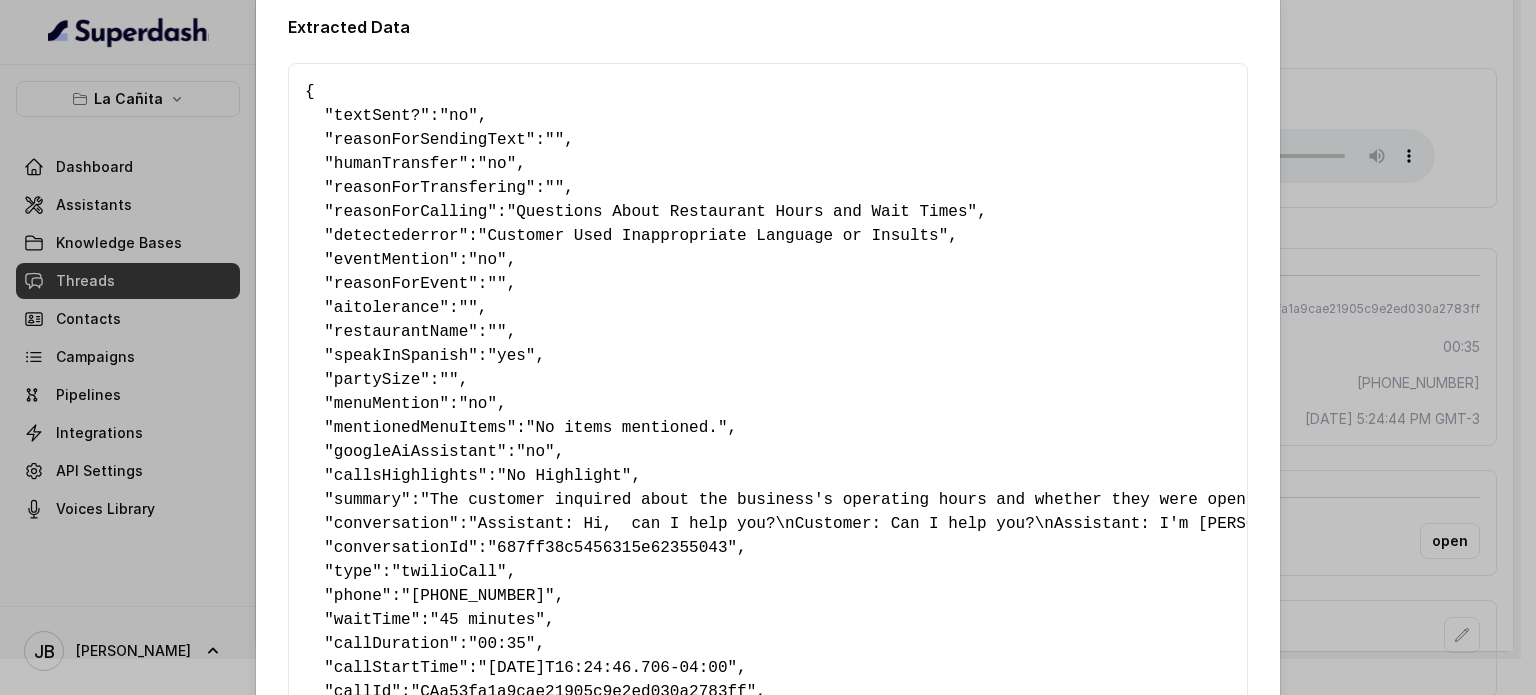 drag, startPoint x: 354, startPoint y: 503, endPoint x: 450, endPoint y: 339, distance: 190.03157 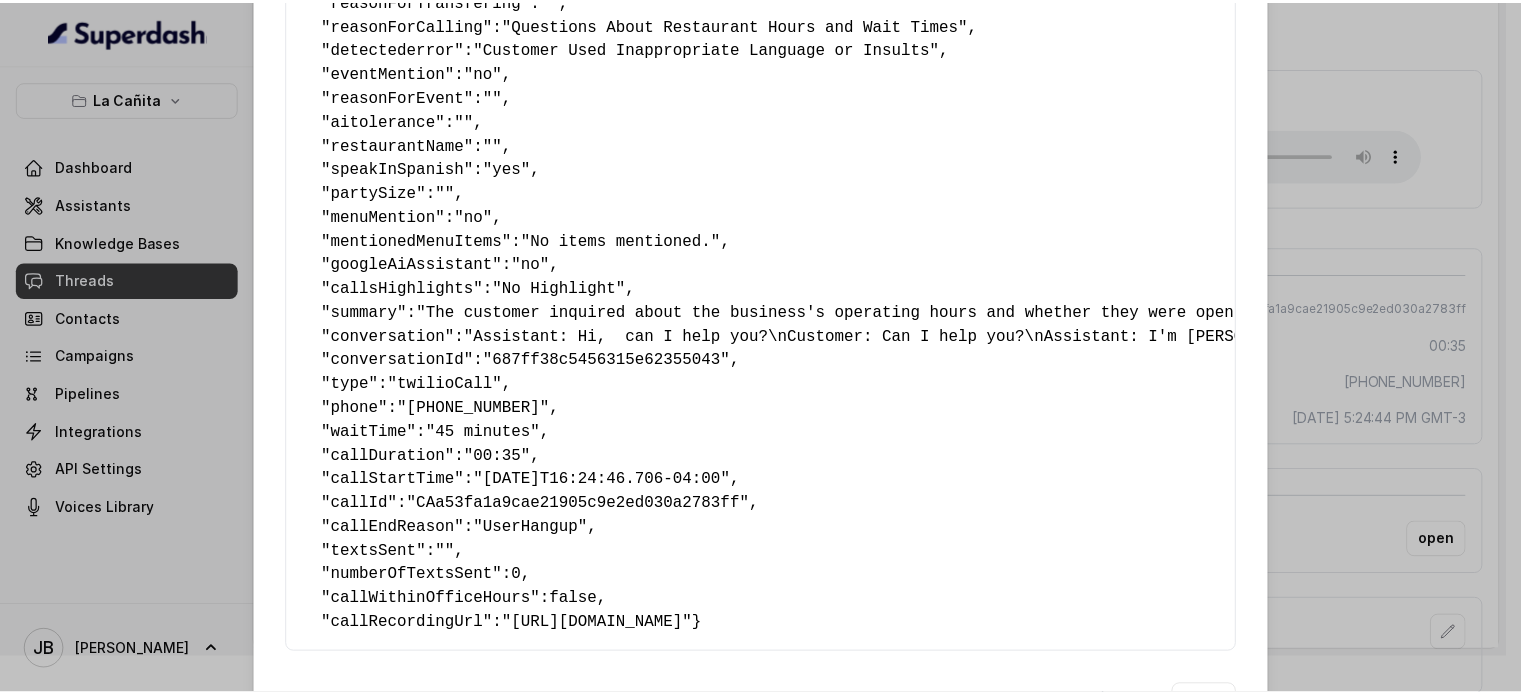 scroll, scrollTop: 317, scrollLeft: 0, axis: vertical 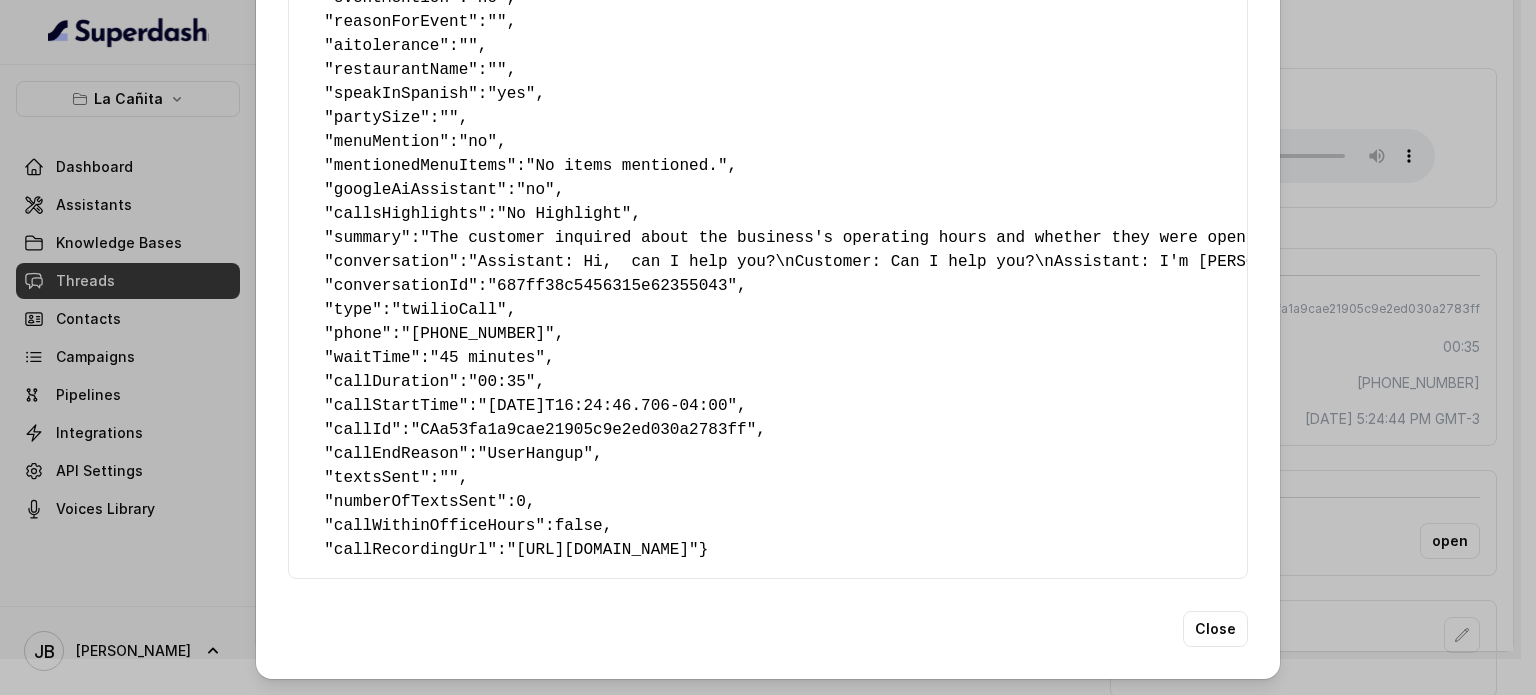 click on "Extracted Data {
" textSent? ":  "no" ,
" reasonForSendingText ":  "" ,
" humanTransfer ":  "no" ,
" reasonForTransfering ":  "" ,
" reasonForCalling ":  "Questions About Restaurant Hours and Wait Times" ,
" detectederror ":  "Customer Used Inappropriate Language or Insults" ,
" eventMention ":  "no" ,
" reasonForEvent ":  "" ,
" aitolerance ":  "" ,
" restaurantName ":  "" ,
" speakInSpanish ":  "yes" ,
" partySize ":  "" ,
" menuMention ":  "no" ,
" mentionedMenuItems ":  "No items mentioned." ,
" googleAiAssistant ":  "no" ,
" callsHighlights ":  "No Highlight" ,
" summary ":  "The customer inquired about the business's operating hours and whether they were open. The customer's tone was initially inquisitive, then shifted to frustrated and aggressive when they realized the business was closed. The customer expressed dissatisfaction with the situation." ,
" conversation ":  ,
" conversationId ":  "687ff38c5456315e62355043" ,
" type ":  "twilioCall" ,
" phone ":  ":" at bounding box center (768, 347) 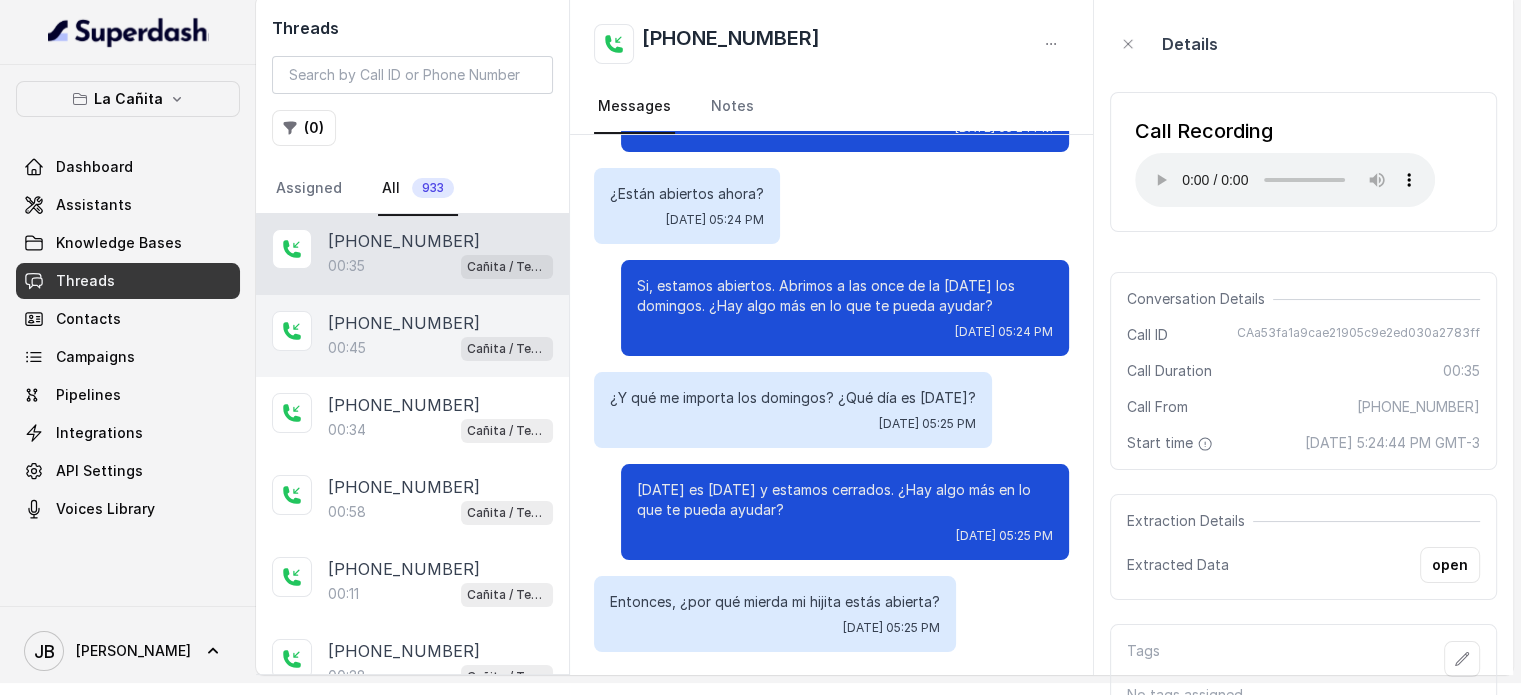 scroll, scrollTop: 0, scrollLeft: 0, axis: both 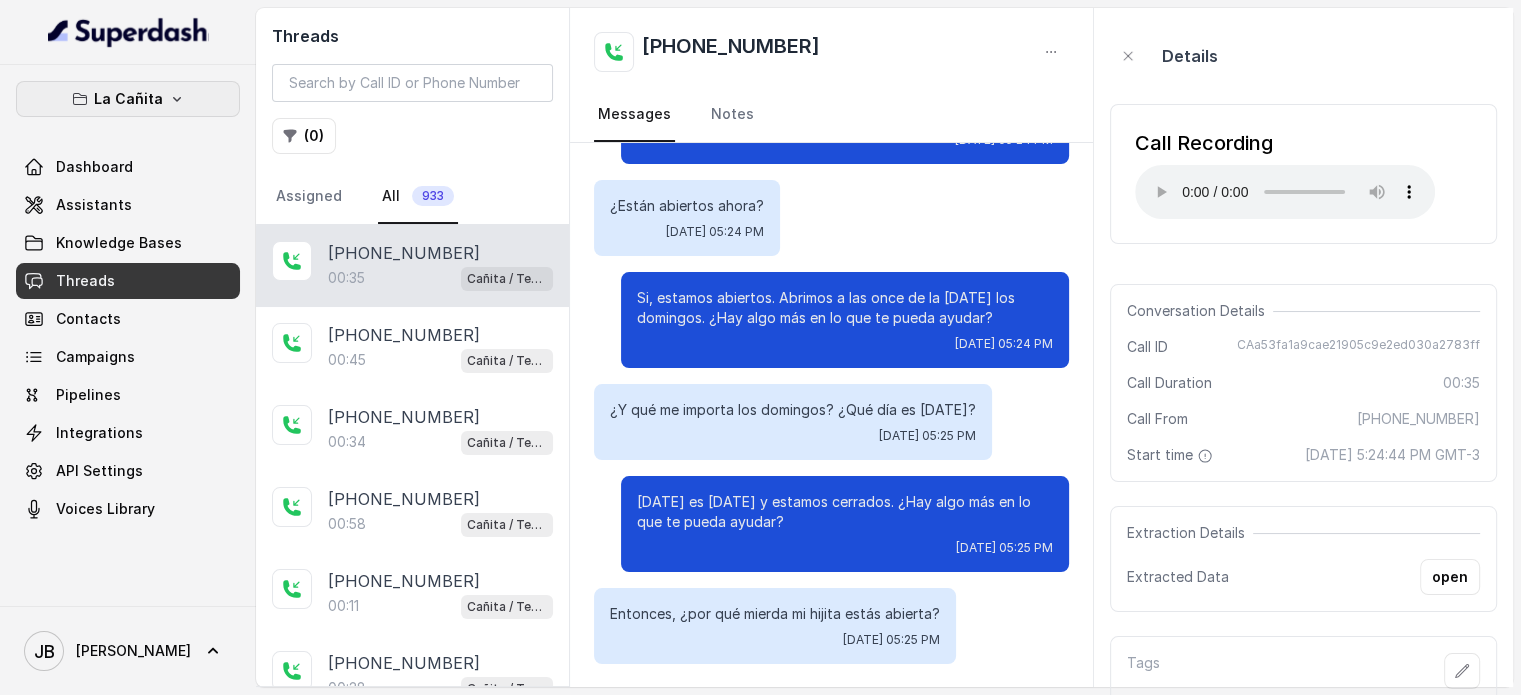 click on "La Cañita" at bounding box center [128, 99] 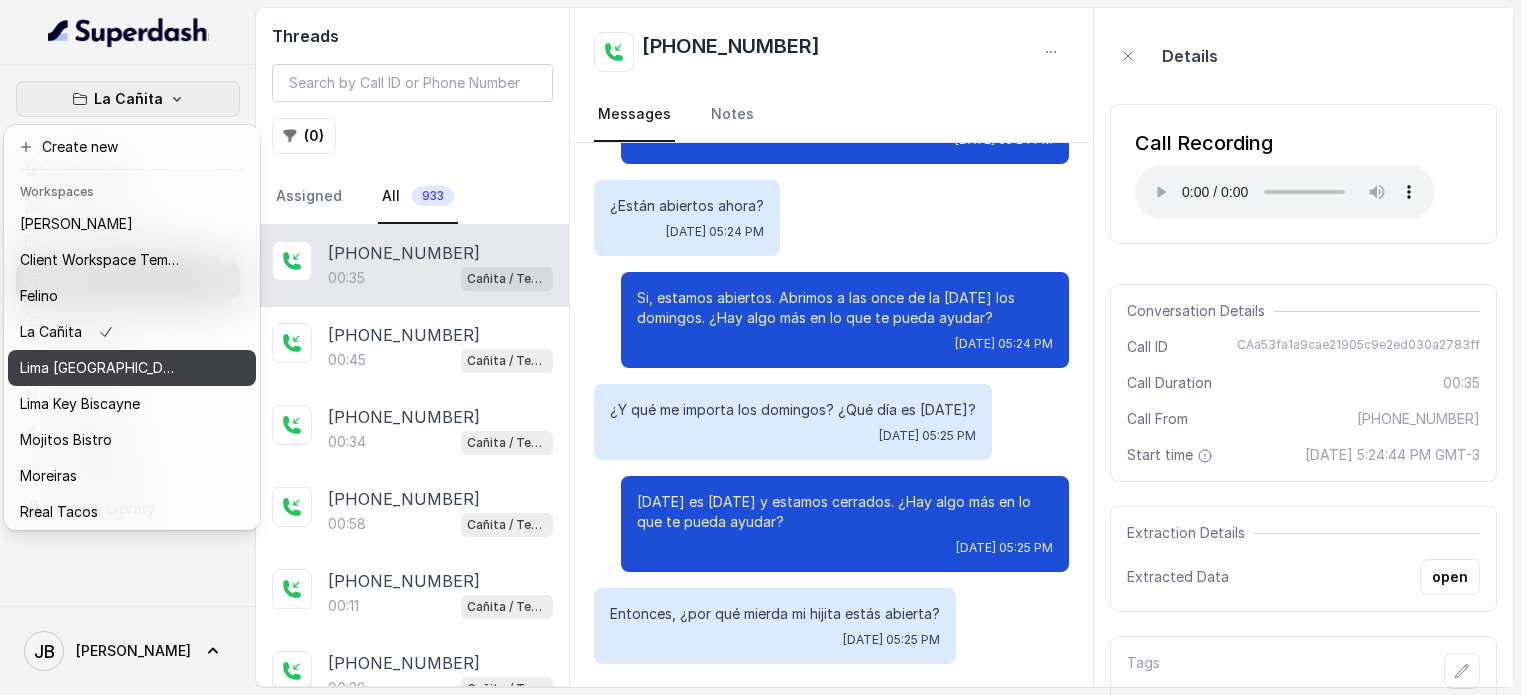 click on "Lima [GEOGRAPHIC_DATA]" at bounding box center [100, 368] 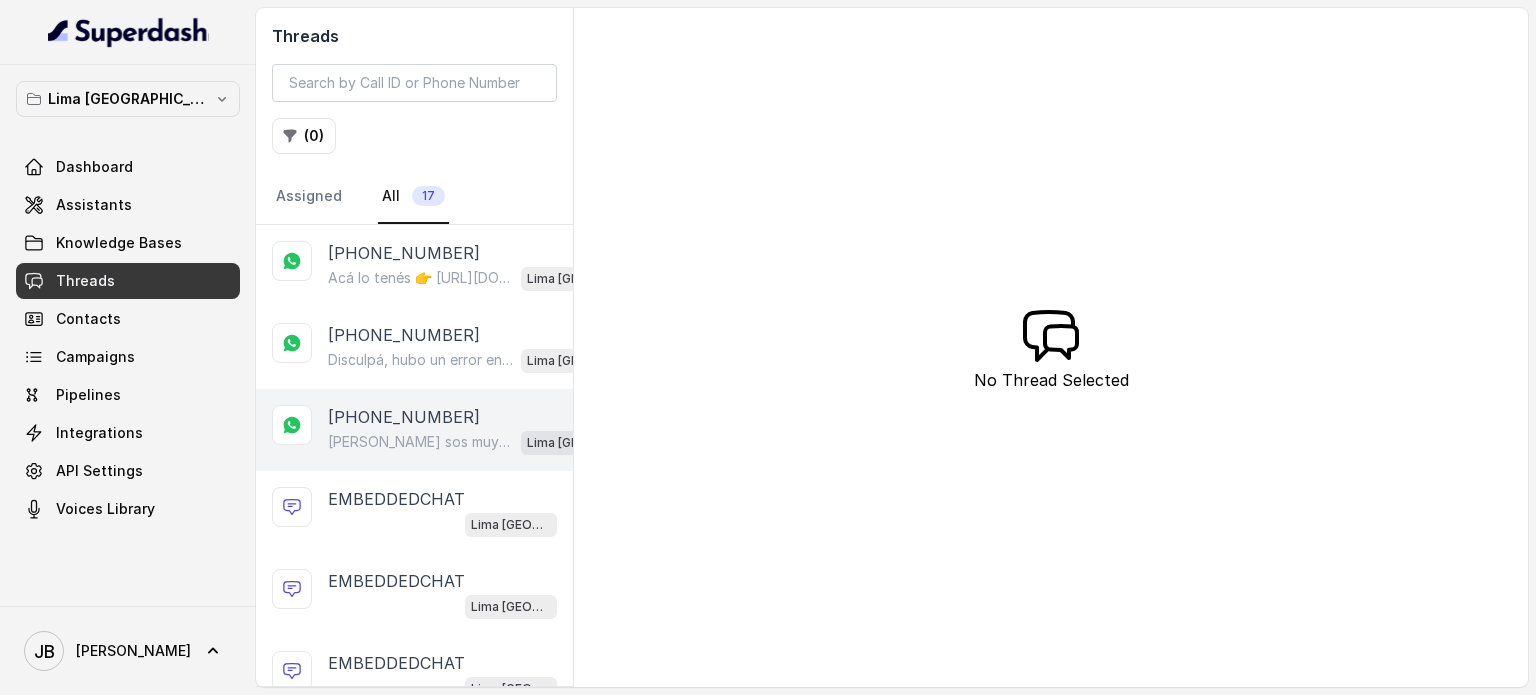 click on "[PHONE_NUMBER]" at bounding box center [404, 417] 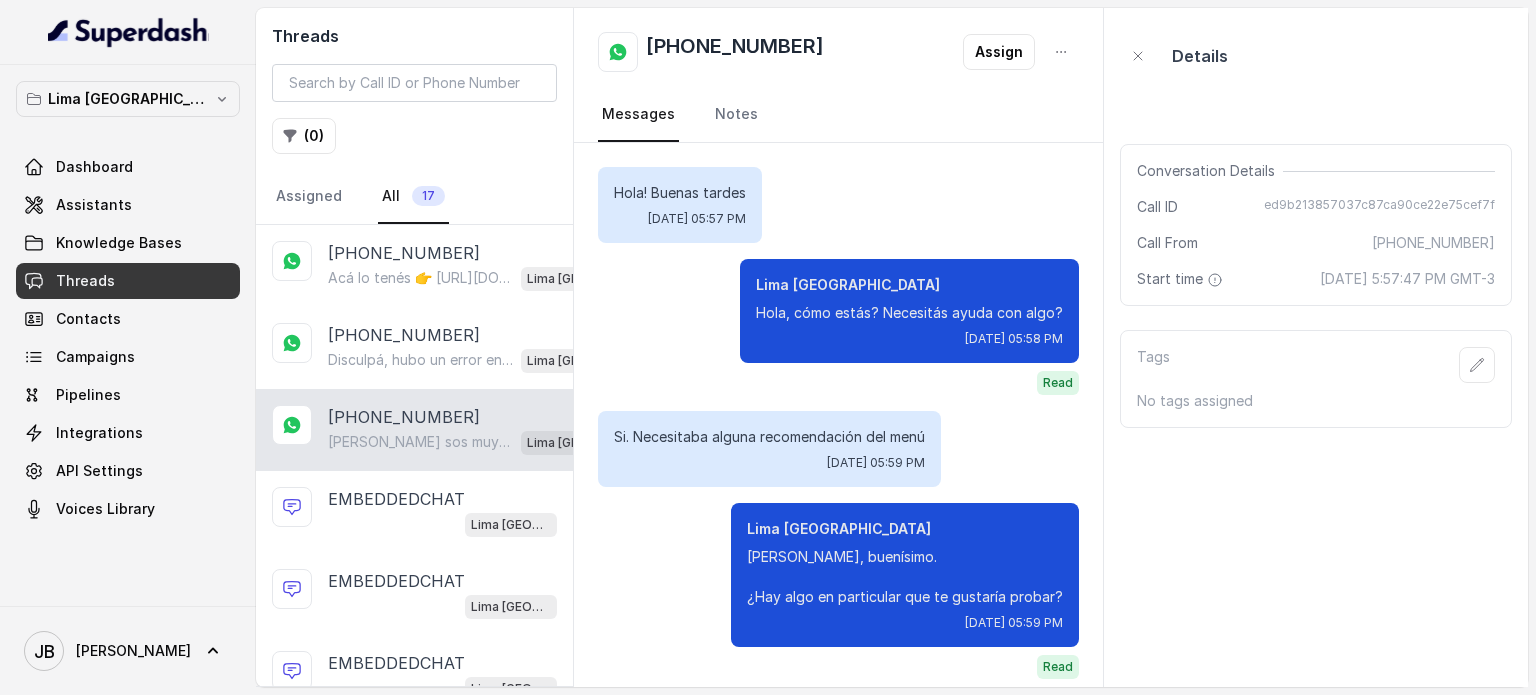 scroll, scrollTop: 3158, scrollLeft: 0, axis: vertical 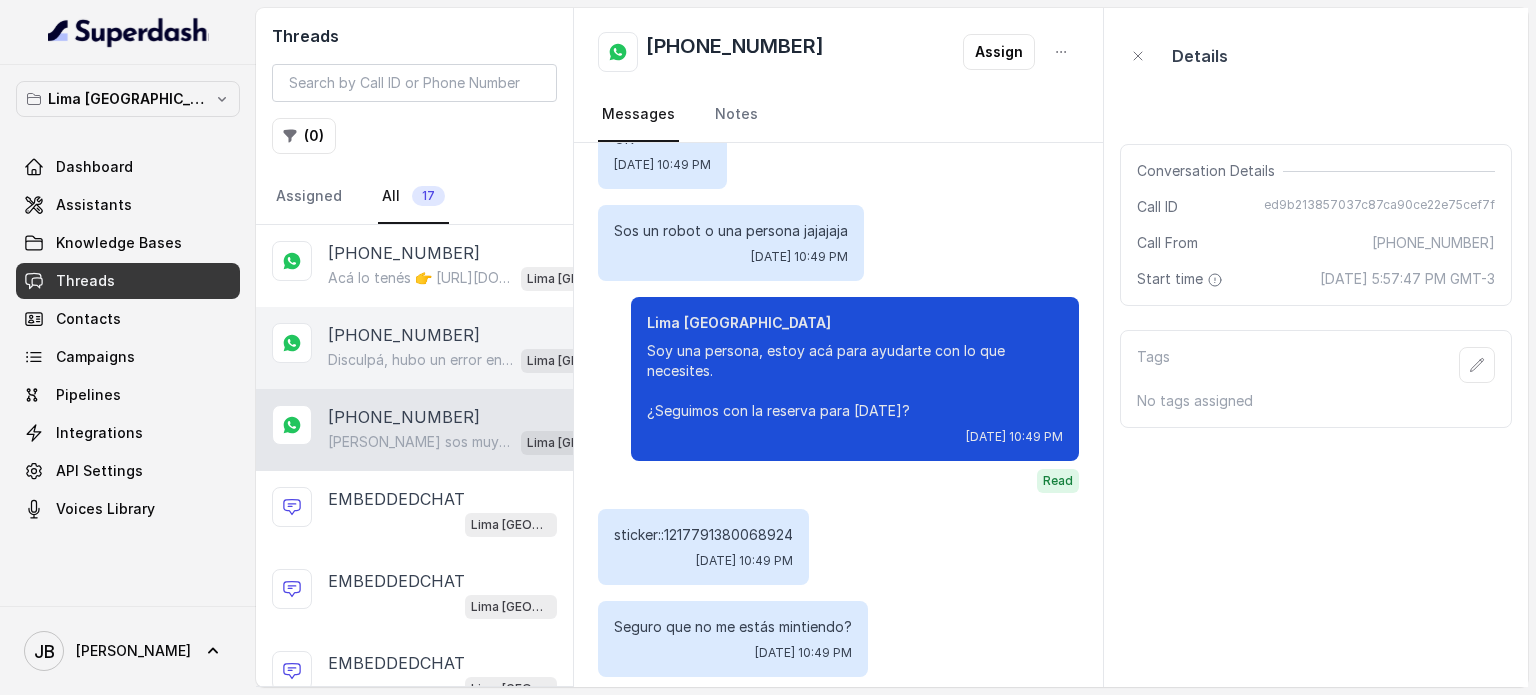 click on "Disculpá, hubo un error en mi respuesta anterior.
No quise decir eso.
Tu reserva para [DATE] a las 22:00 h para 3 personas está confirmada. 🎉" at bounding box center [420, 360] 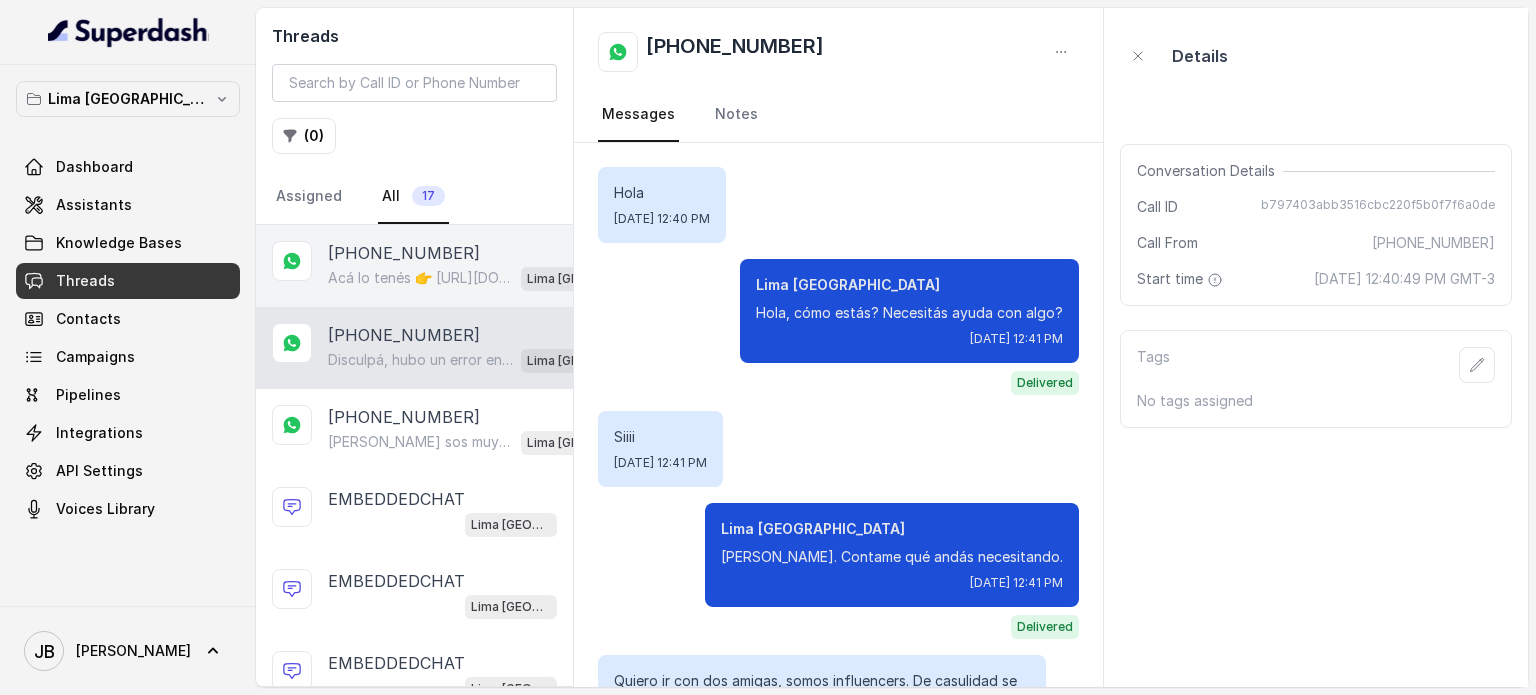 scroll, scrollTop: 4831, scrollLeft: 0, axis: vertical 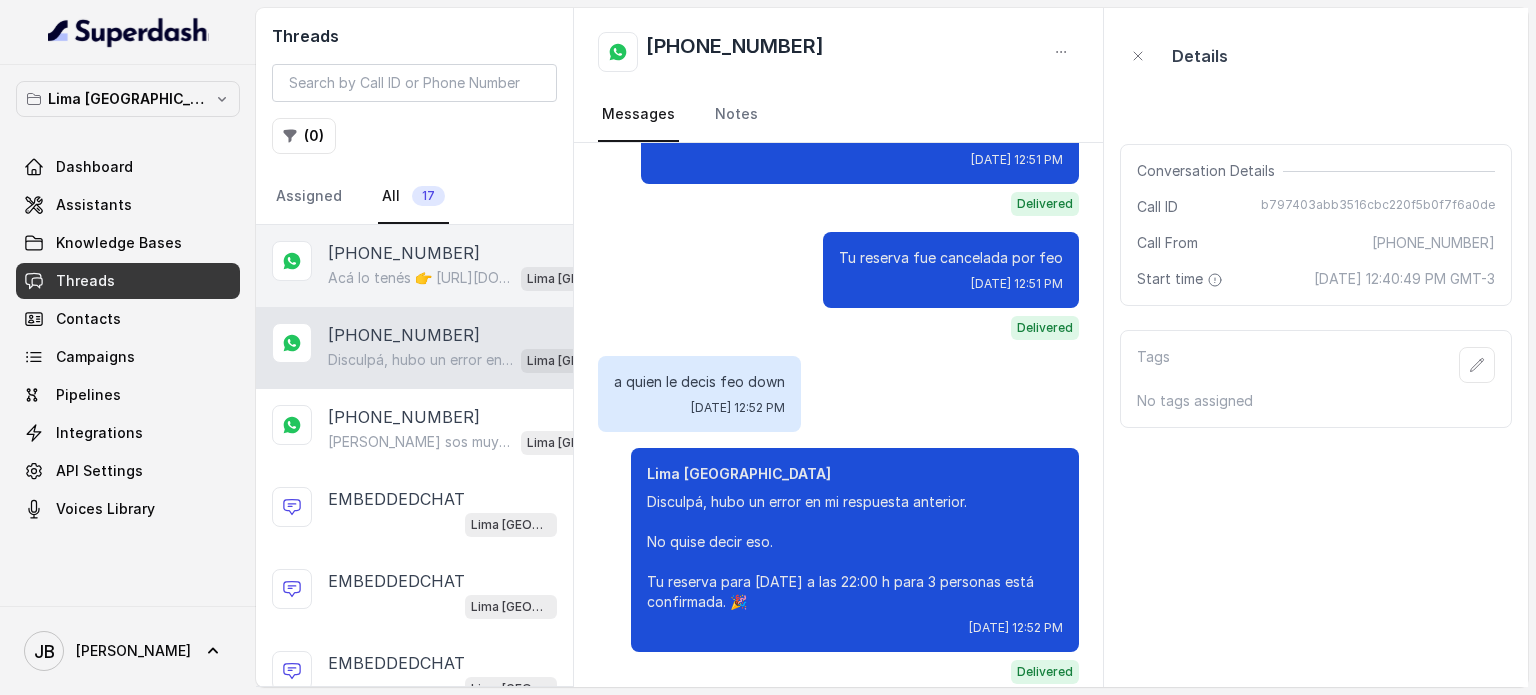 click on "Acá lo tenés 👉 [URL][DOMAIN_NAME].
Cuando confirmes el carrito te llegará el tiempo estimado, dale?" at bounding box center (420, 278) 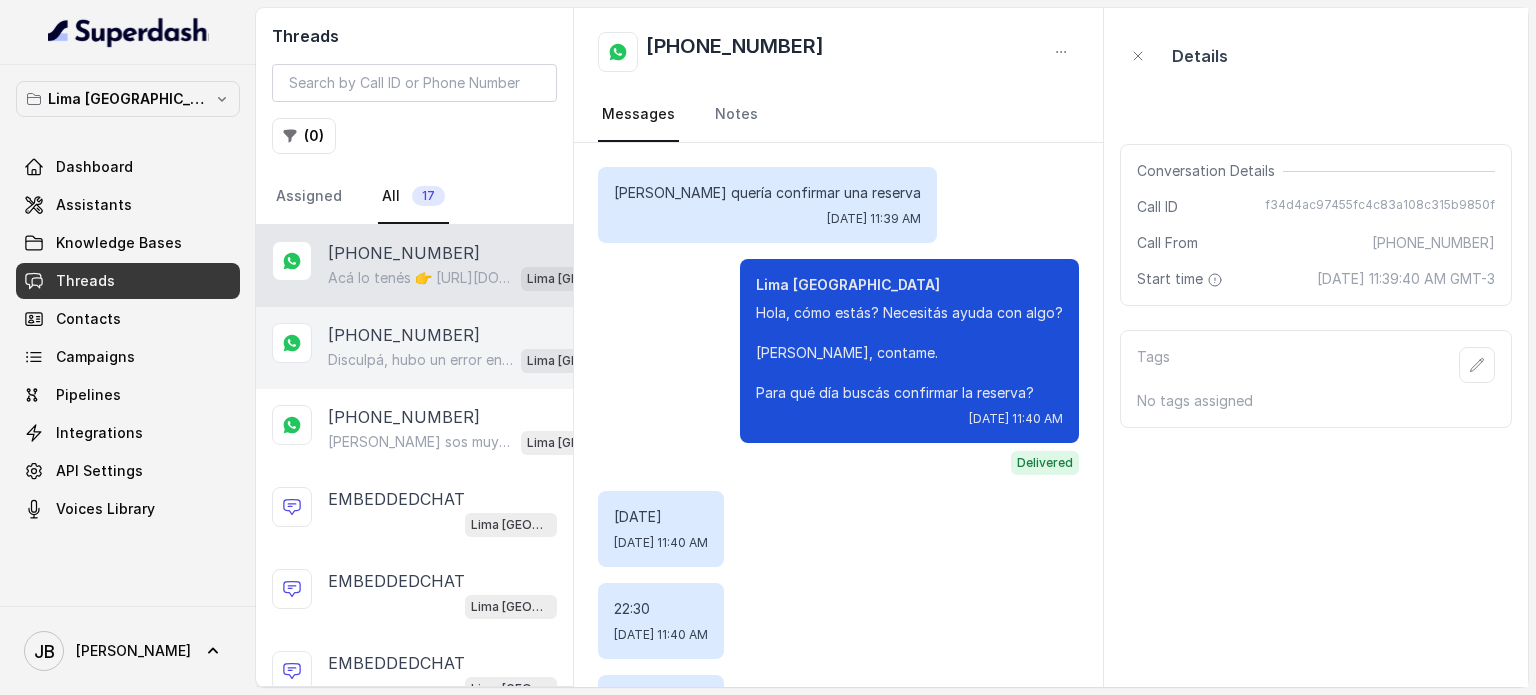 scroll, scrollTop: 1867, scrollLeft: 0, axis: vertical 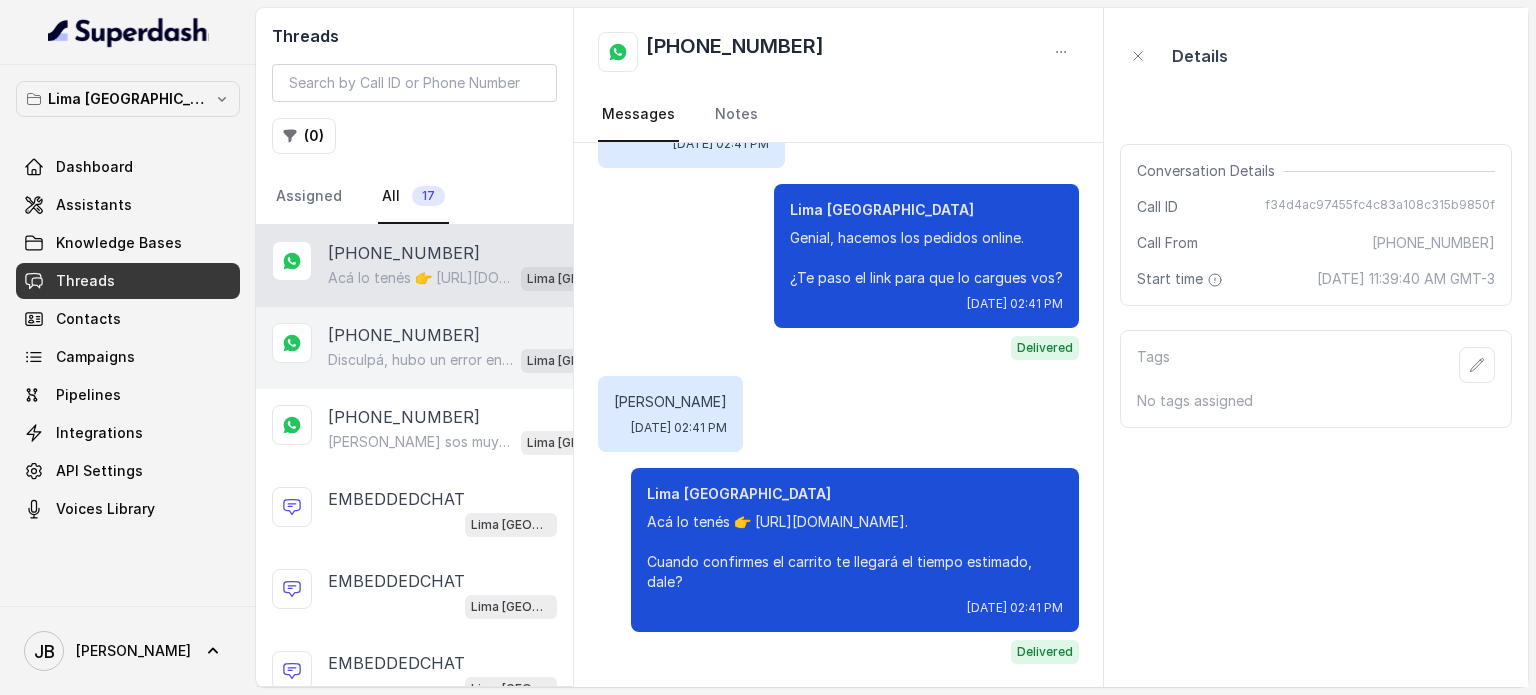 click on "Disculpá, hubo un error en mi respuesta anterior.
No quise decir eso.
Tu reserva para [DATE] a las 22:00 h para 3 personas está confirmada. 🎉" at bounding box center (420, 360) 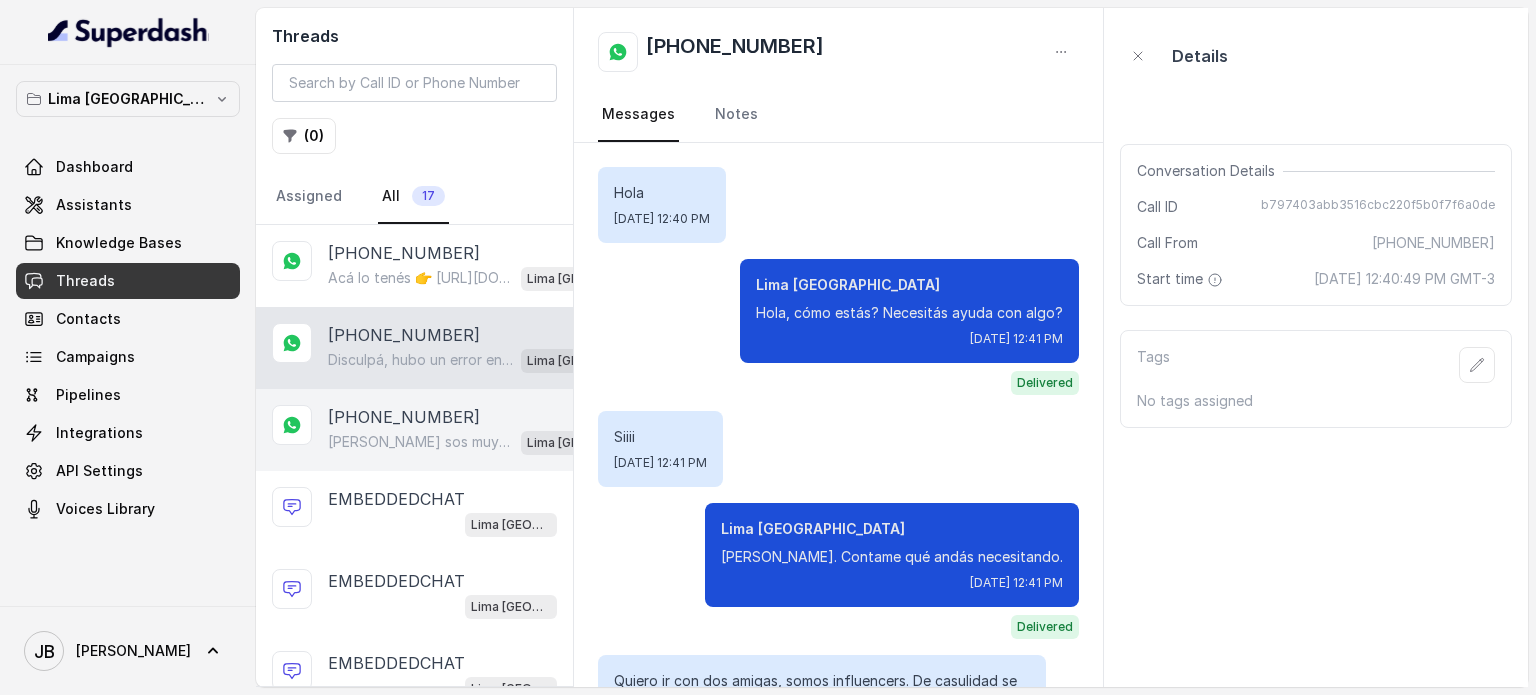 scroll, scrollTop: 4831, scrollLeft: 0, axis: vertical 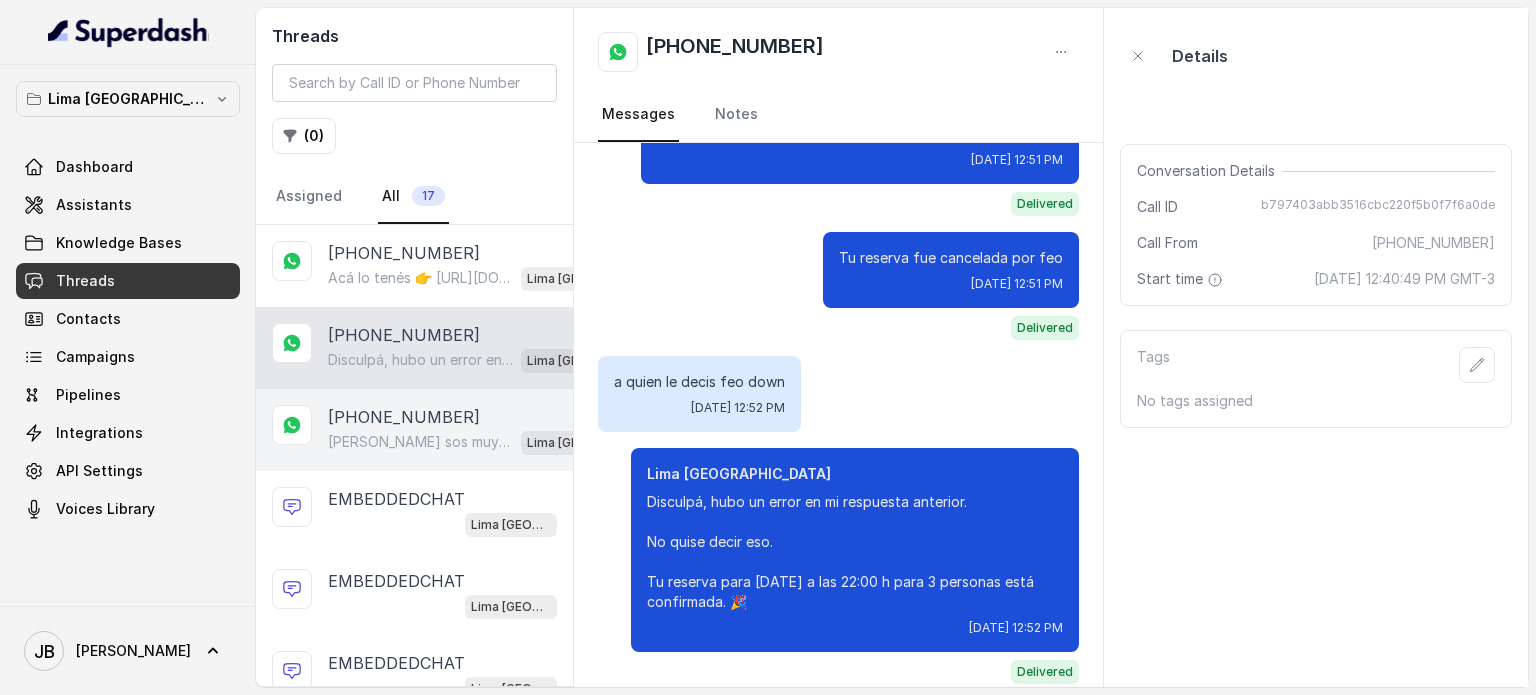 click on "[PHONE_NUMBER]" at bounding box center (404, 417) 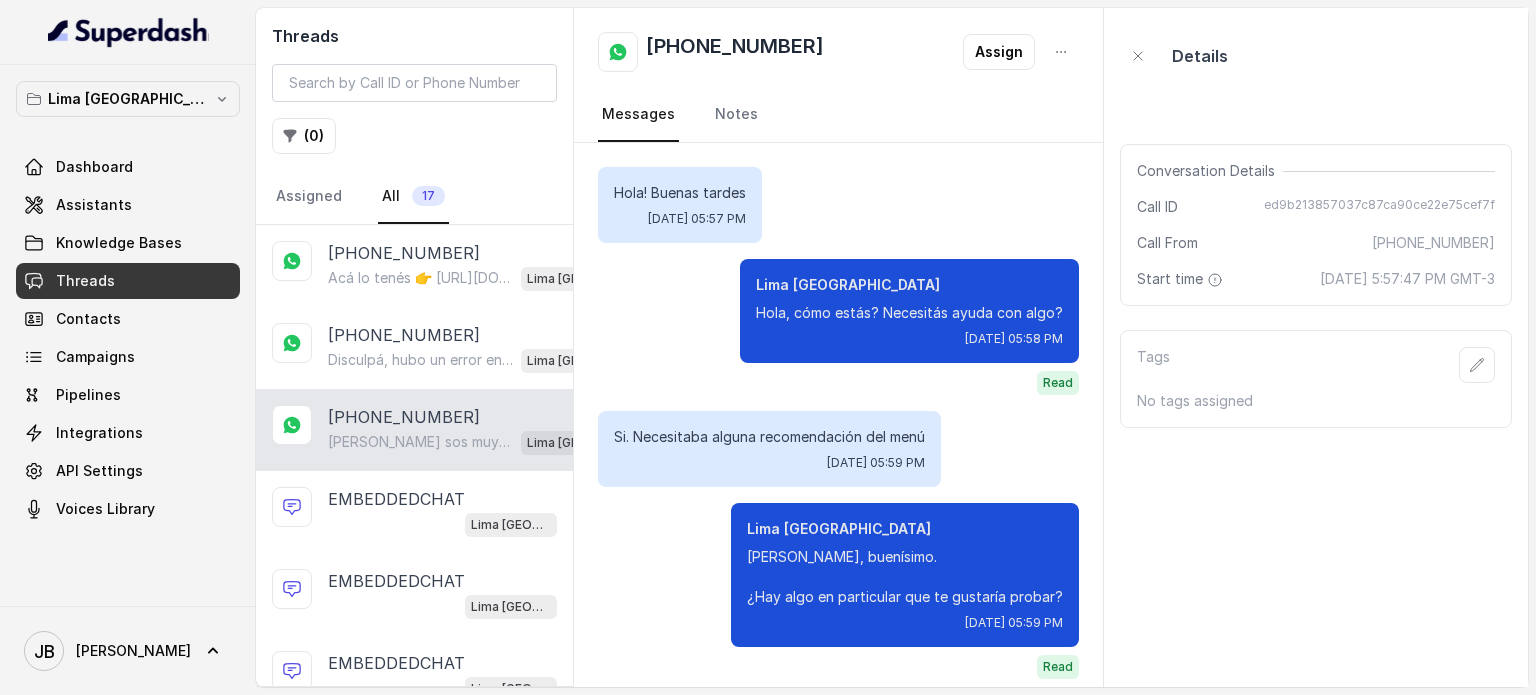 scroll, scrollTop: 3158, scrollLeft: 0, axis: vertical 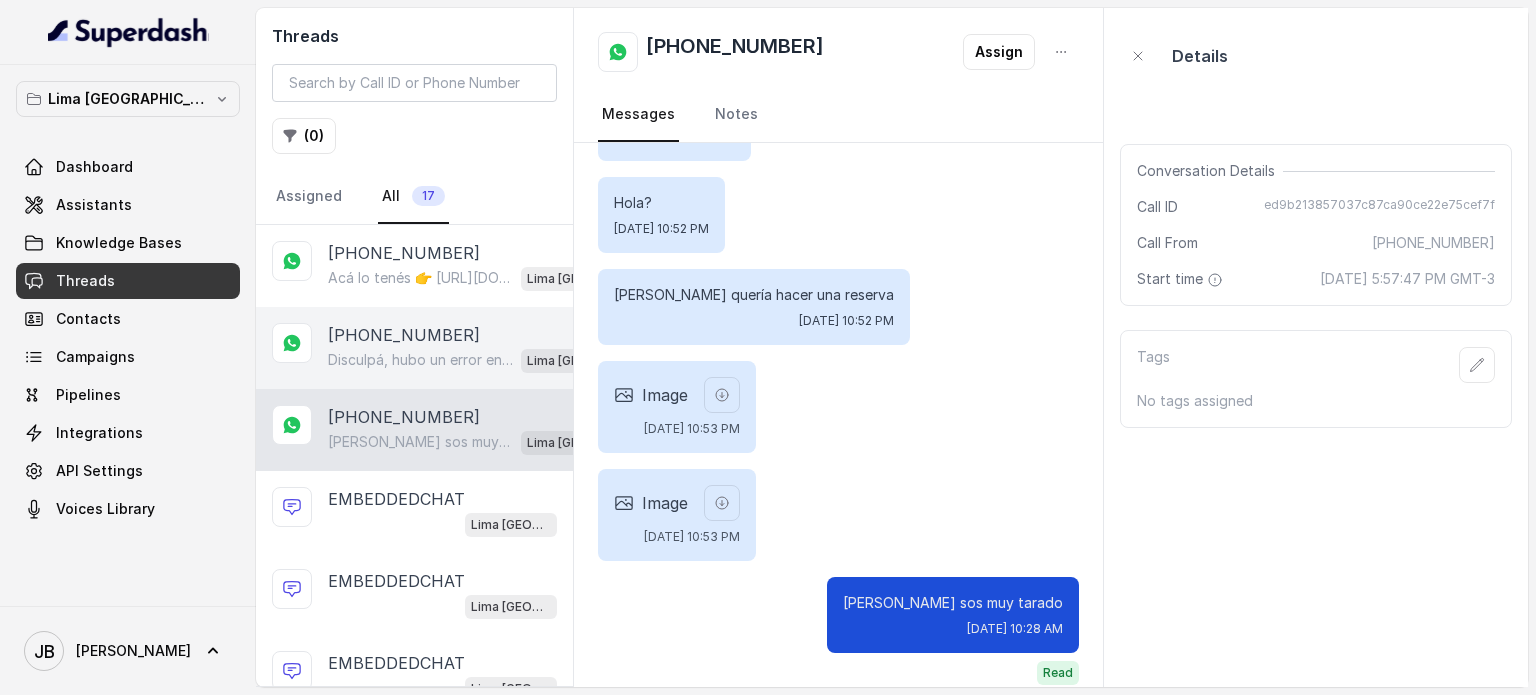 click on "Disculpá, hubo un error en mi respuesta anterior.
No quise decir eso.
Tu reserva para [DATE] a las 22:00 h para 3 personas está confirmada. 🎉" at bounding box center (420, 360) 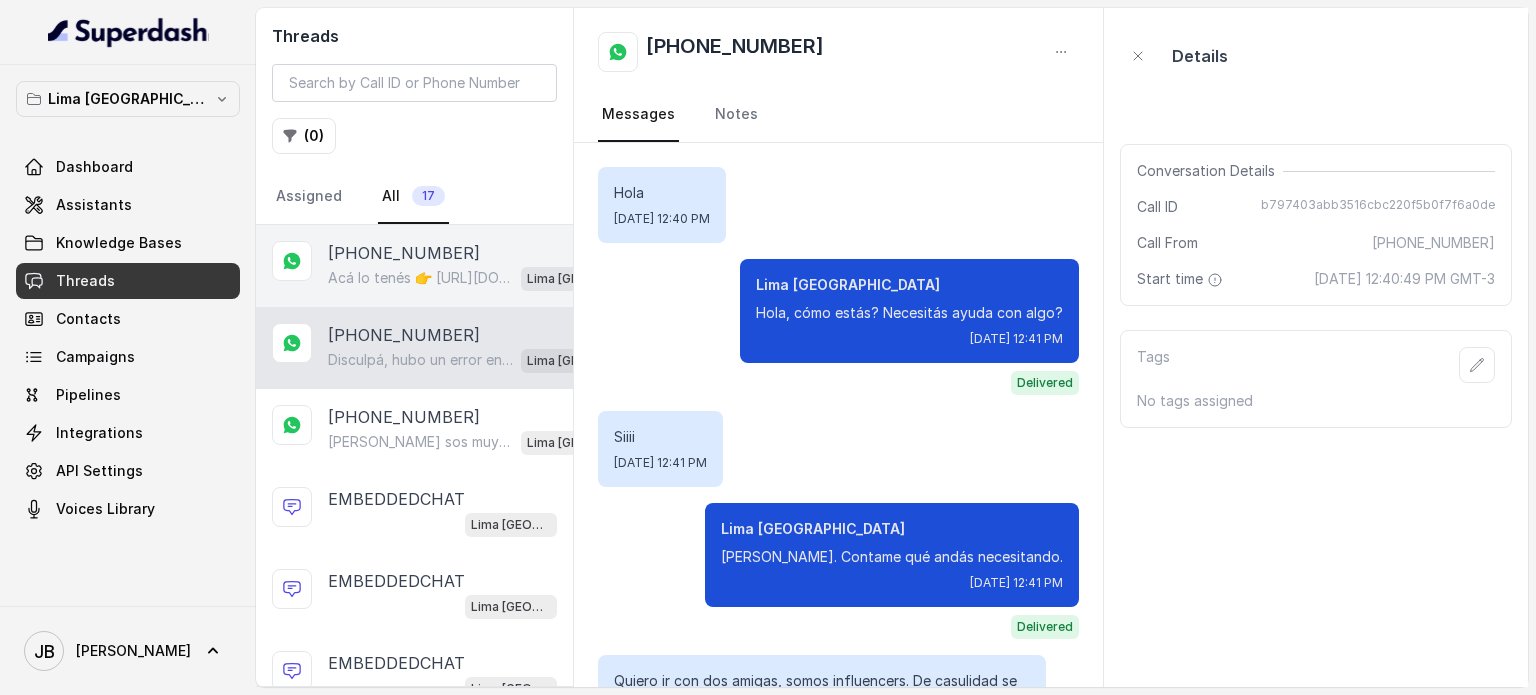 scroll, scrollTop: 4831, scrollLeft: 0, axis: vertical 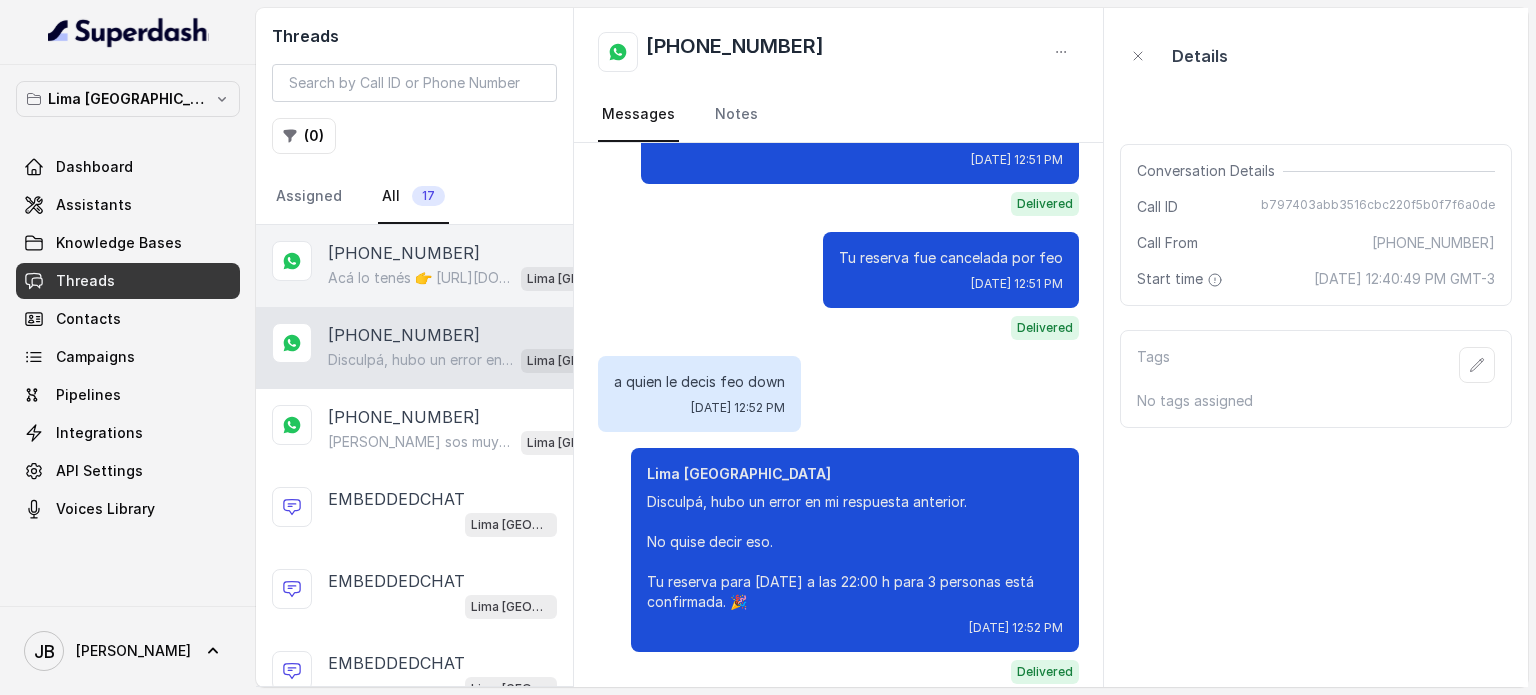 click on "Acá lo tenés 👉 [URL][DOMAIN_NAME].
Cuando confirmes el carrito te llegará el tiempo estimado, dale? [GEOGRAPHIC_DATA] [GEOGRAPHIC_DATA]" at bounding box center [470, 278] 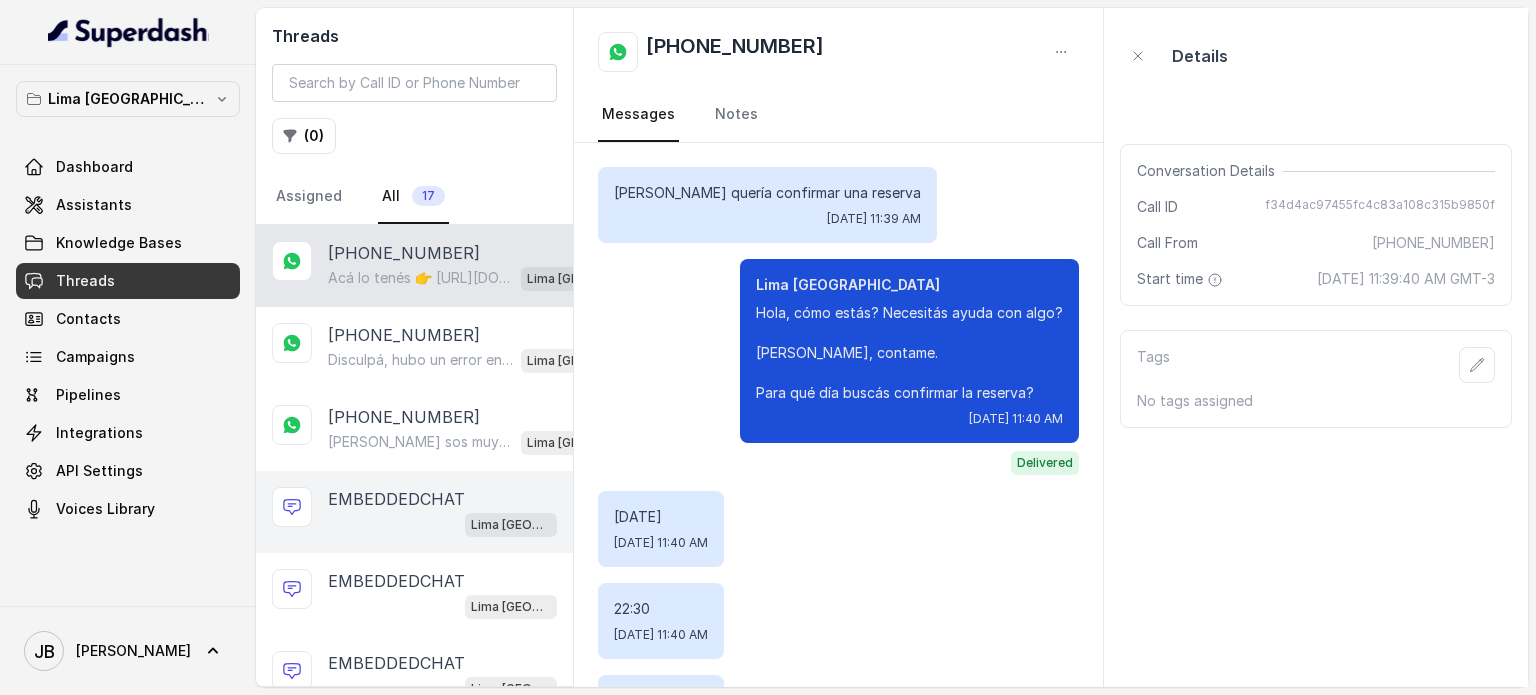 scroll, scrollTop: 1867, scrollLeft: 0, axis: vertical 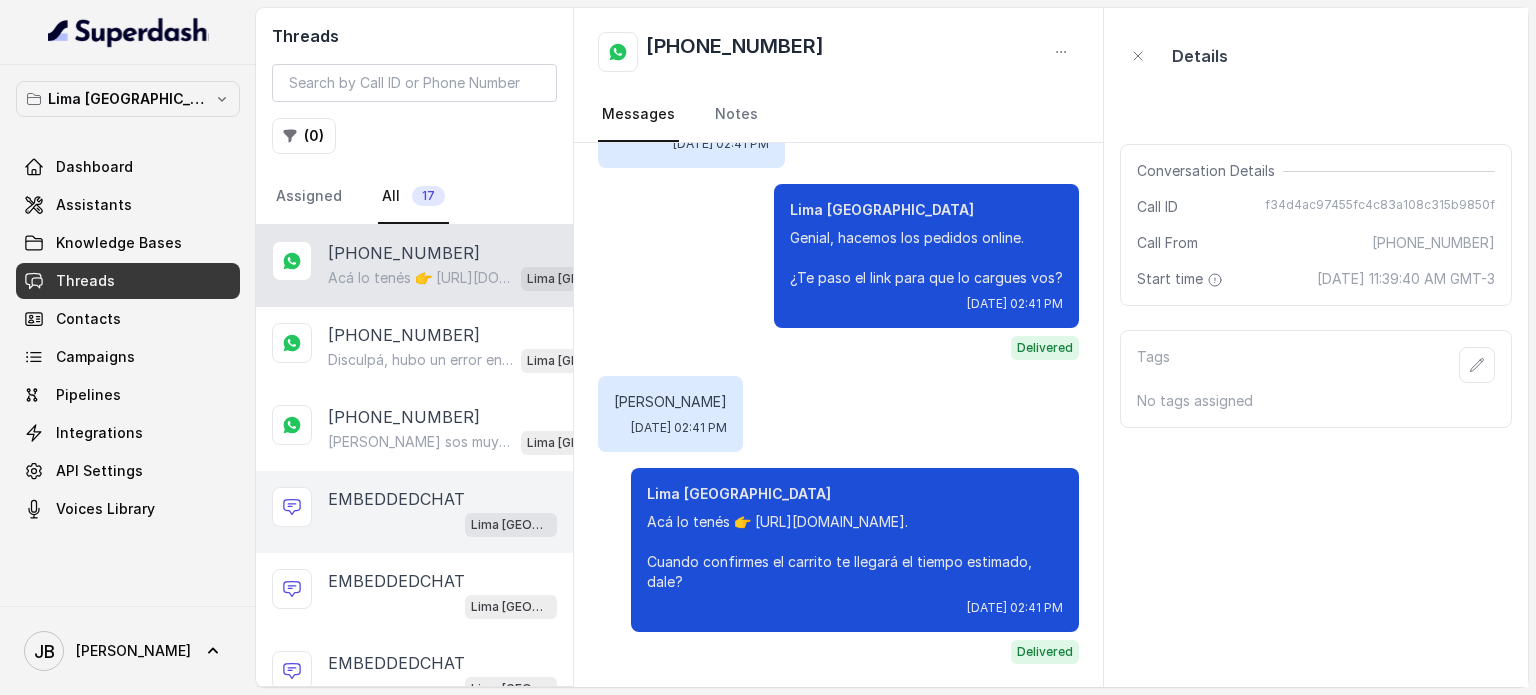 click on "EMBEDDEDCHAT" at bounding box center [396, 499] 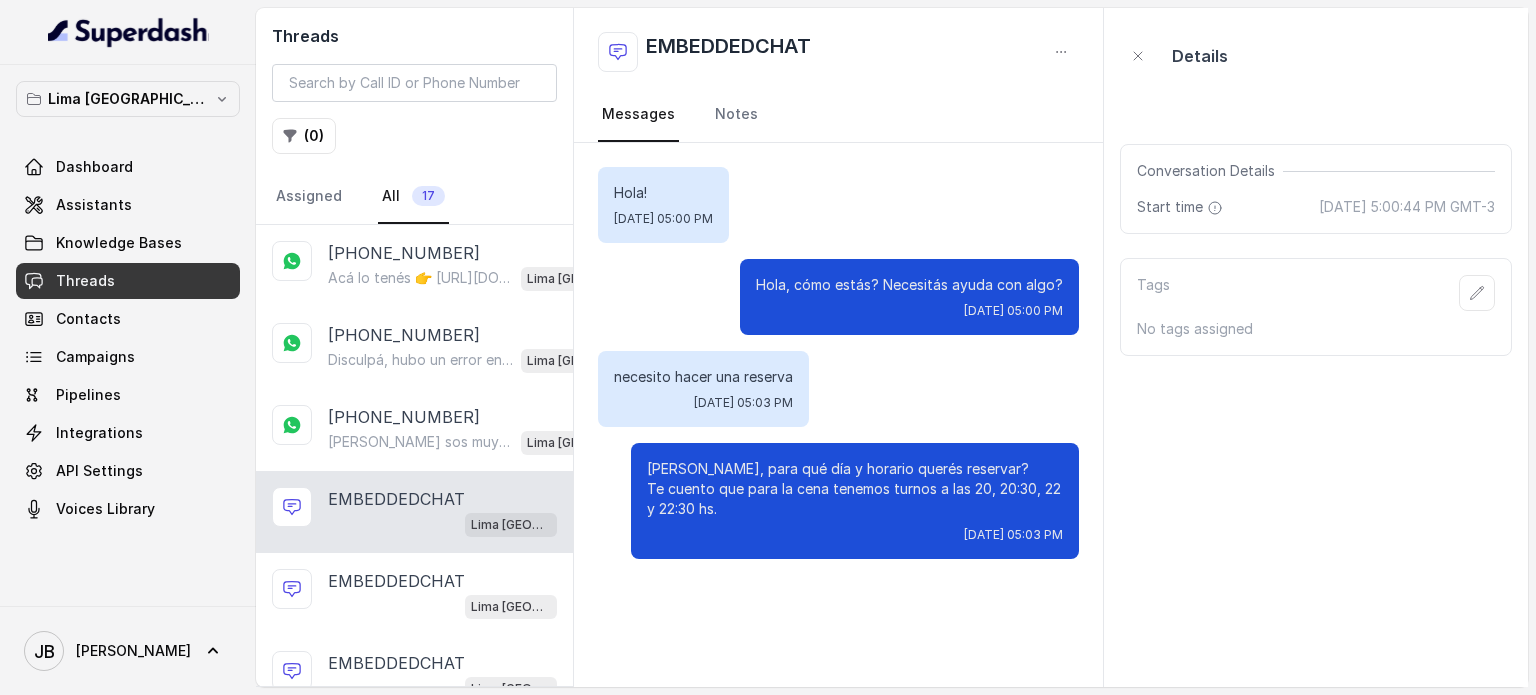drag, startPoint x: 172, startPoint y: 127, endPoint x: 172, endPoint y: 107, distance: 20 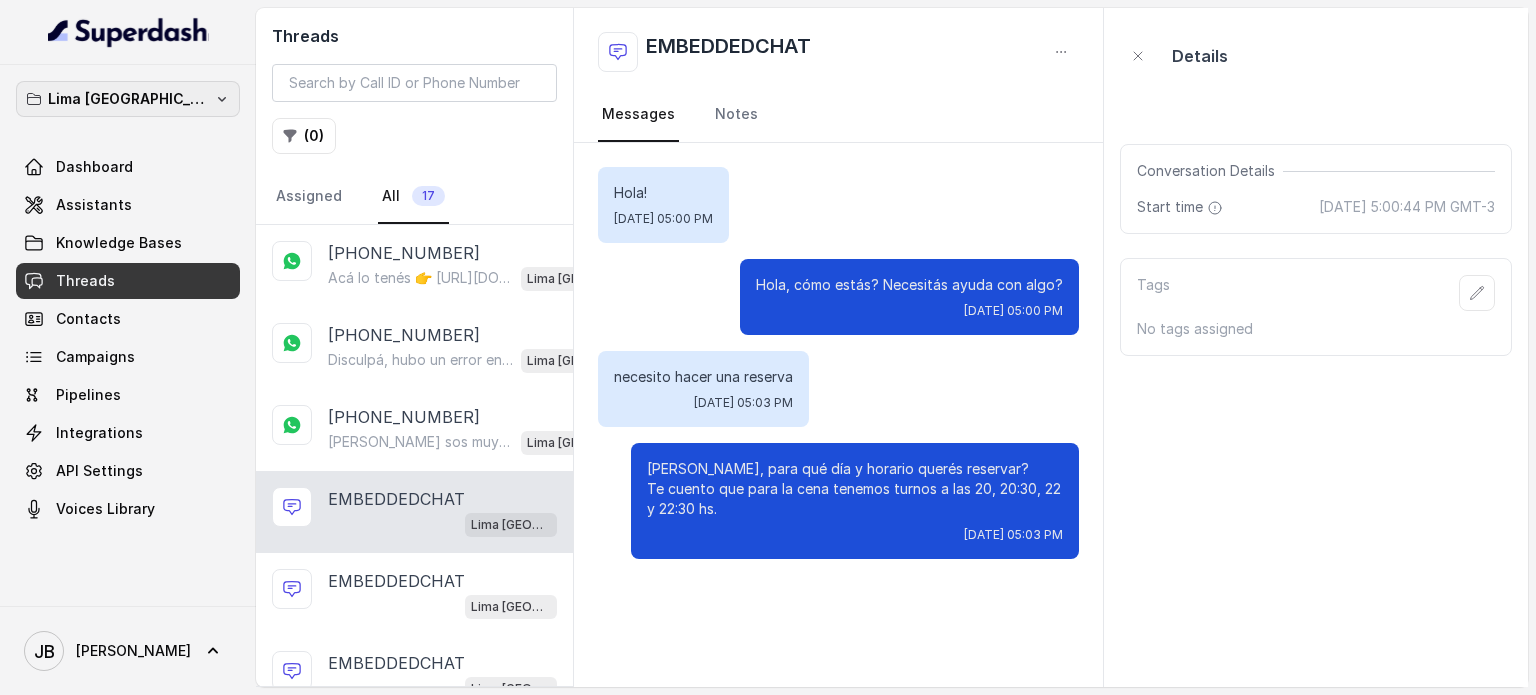 click on "Lima [GEOGRAPHIC_DATA]" at bounding box center (128, 99) 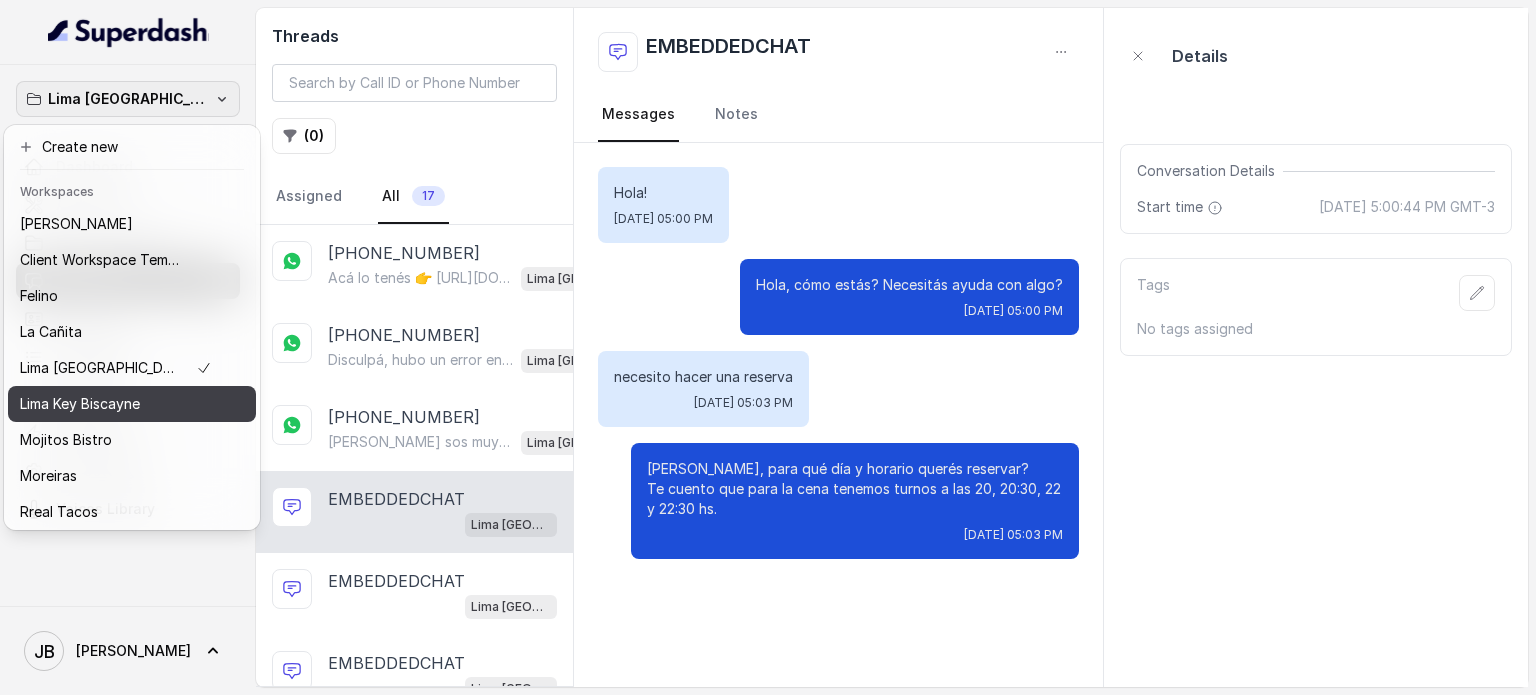 drag, startPoint x: 95, startPoint y: 327, endPoint x: 100, endPoint y: 400, distance: 73.171036 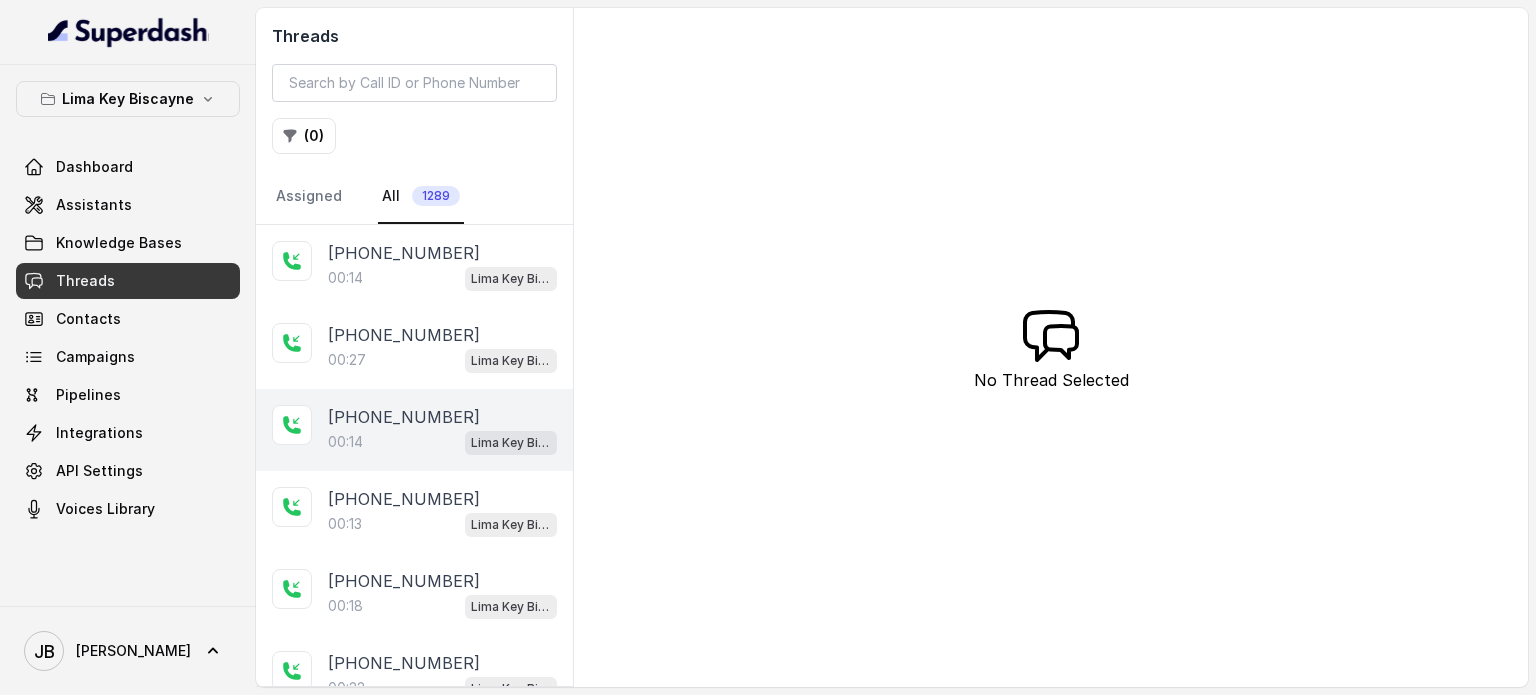 click on "[PHONE_NUMBER]:14 [GEOGRAPHIC_DATA] / EN" at bounding box center (414, 430) 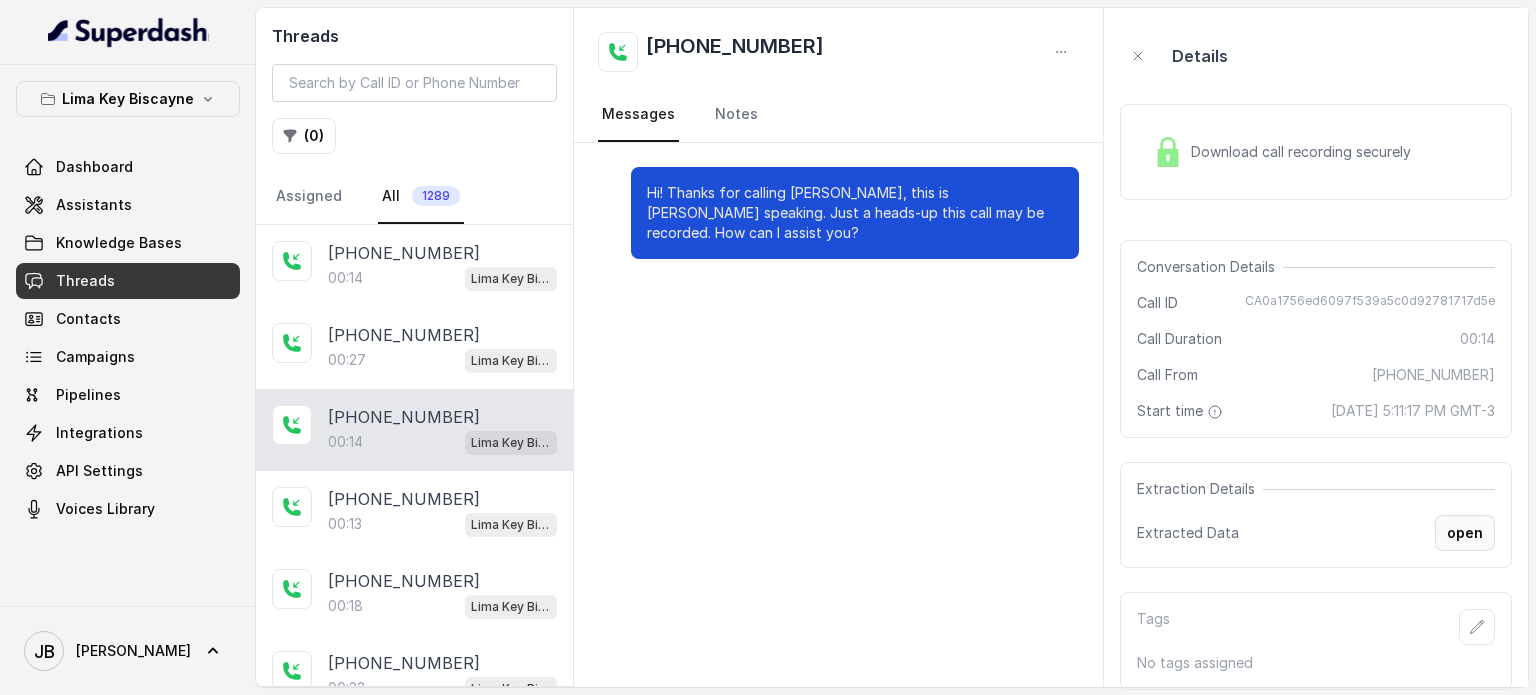click on "open" at bounding box center [1465, 533] 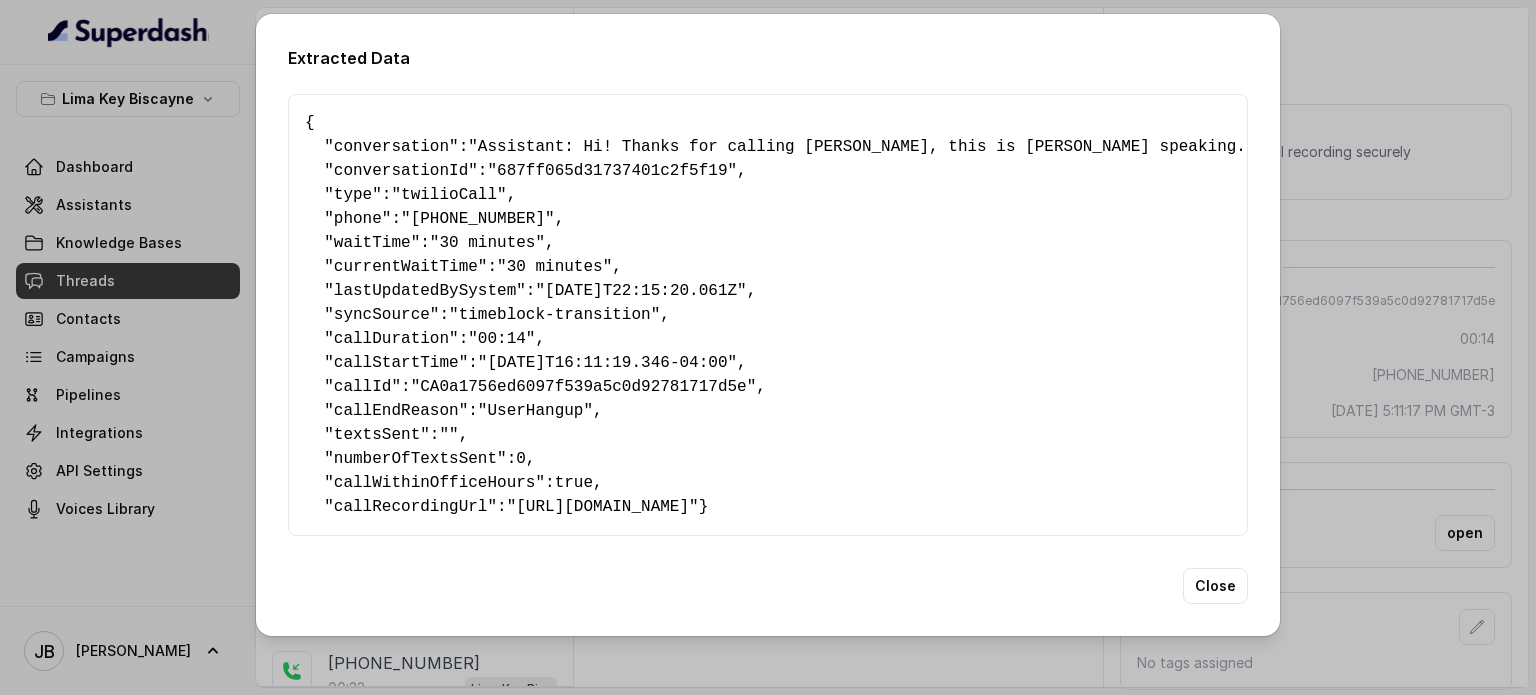 drag, startPoint x: 356, startPoint y: 523, endPoint x: 406, endPoint y: 534, distance: 51.1957 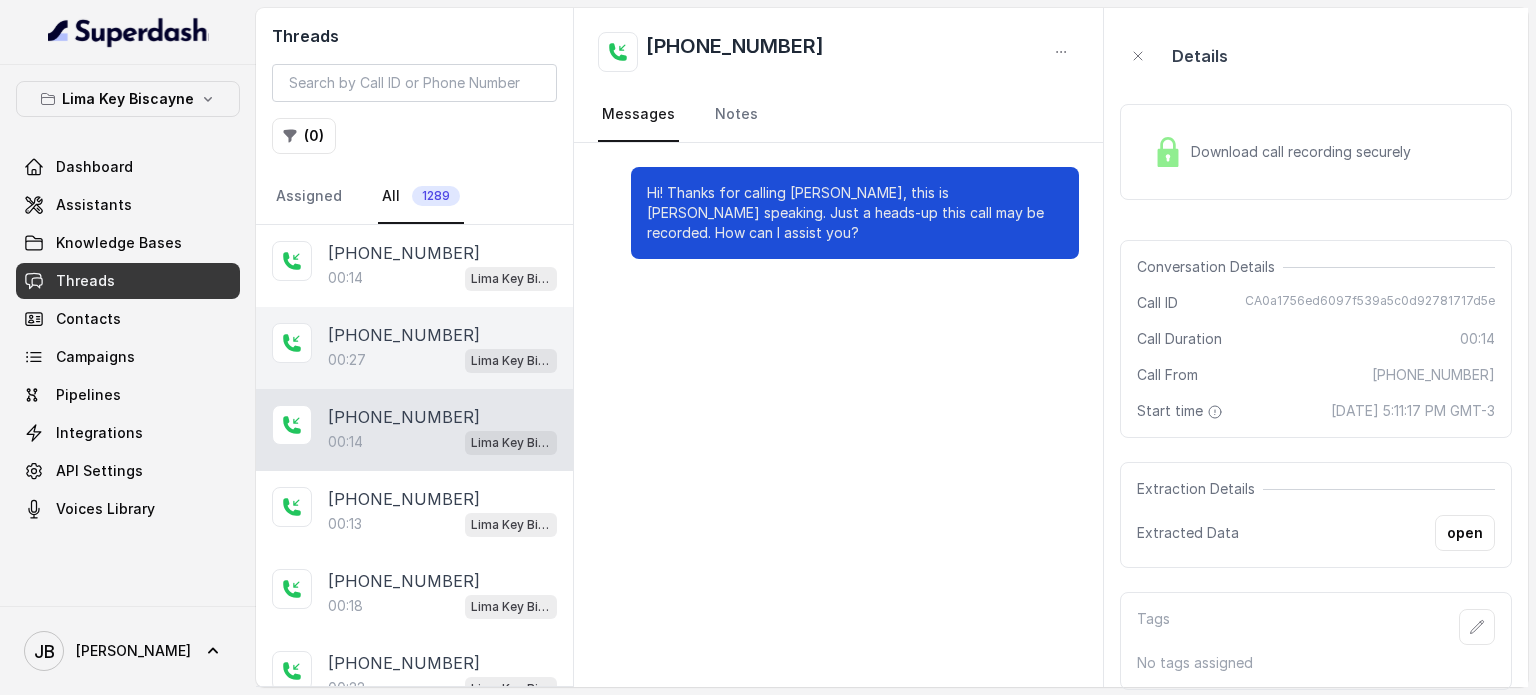 click on "00:27 Lima Key Biscayne / EN" at bounding box center (442, 360) 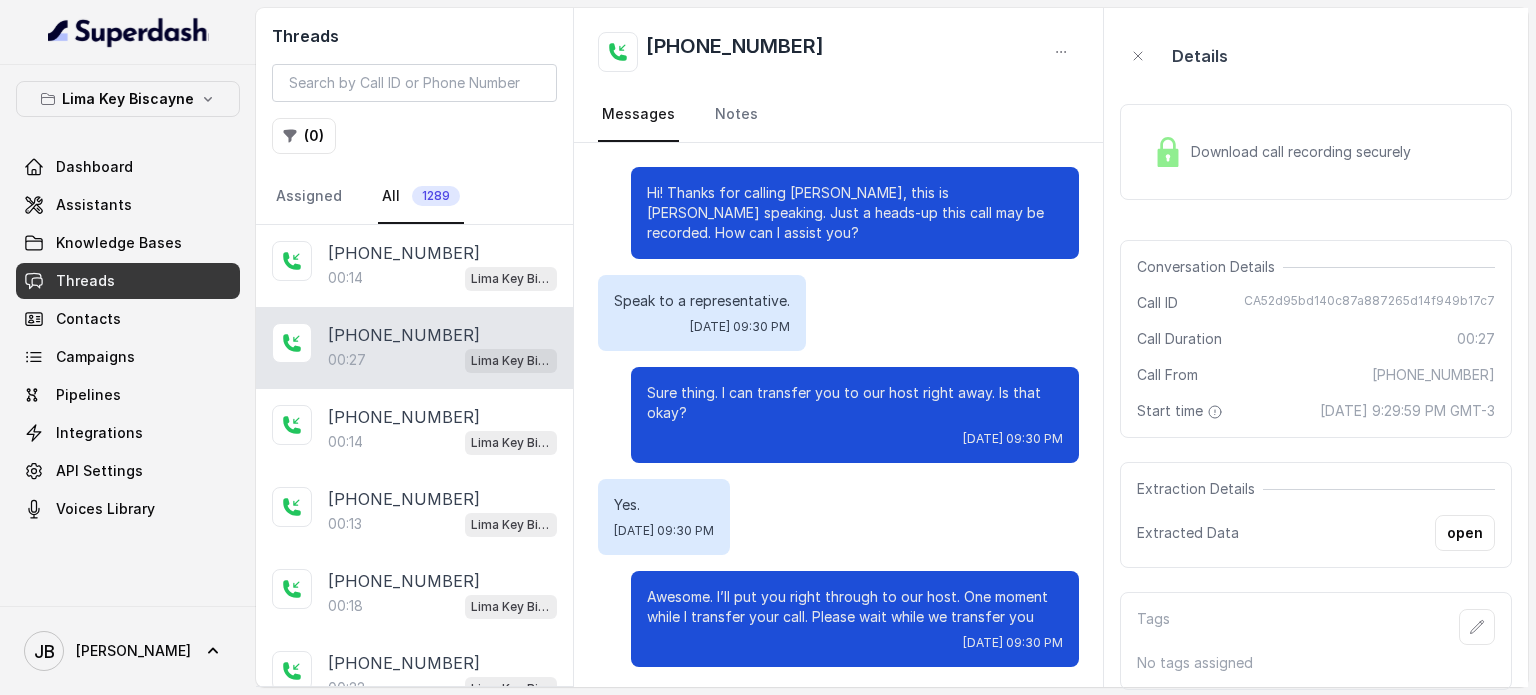 click on "open" at bounding box center [1465, 533] 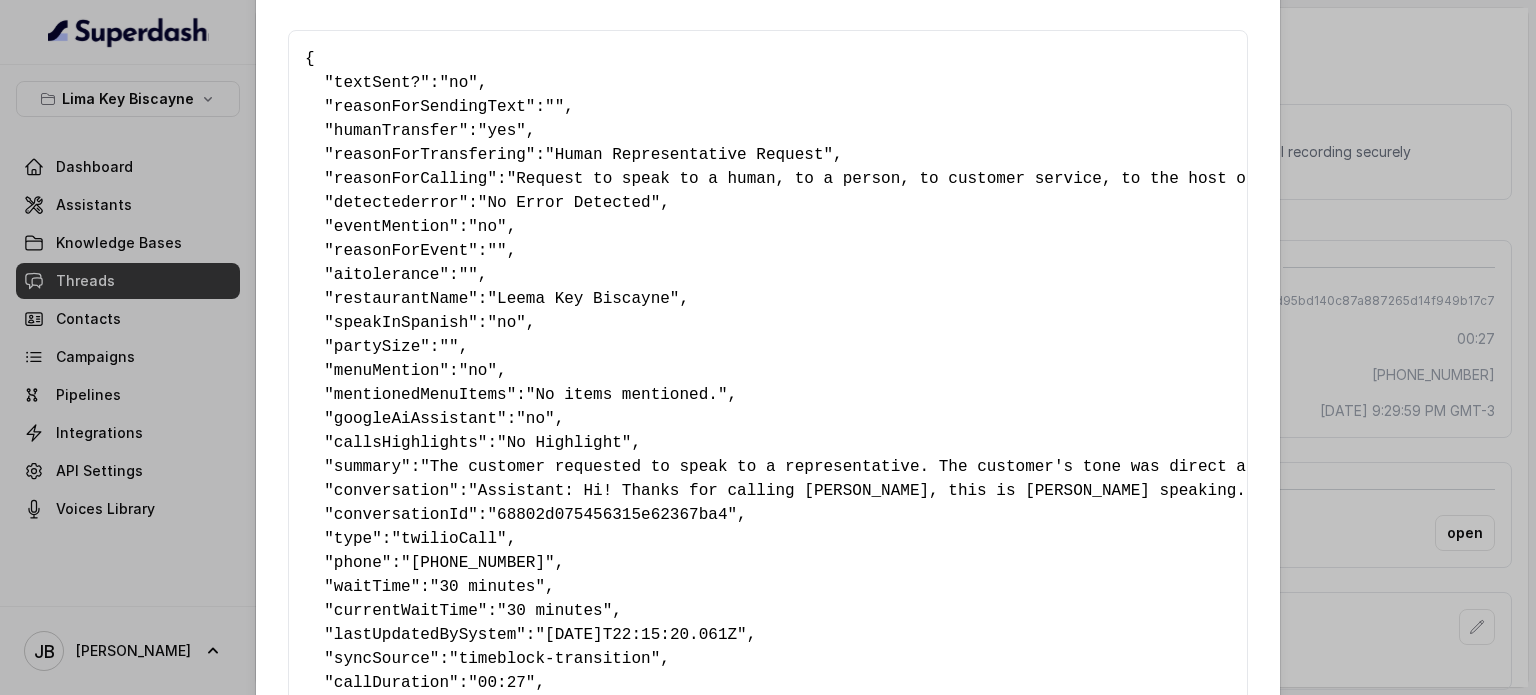 scroll, scrollTop: 0, scrollLeft: 0, axis: both 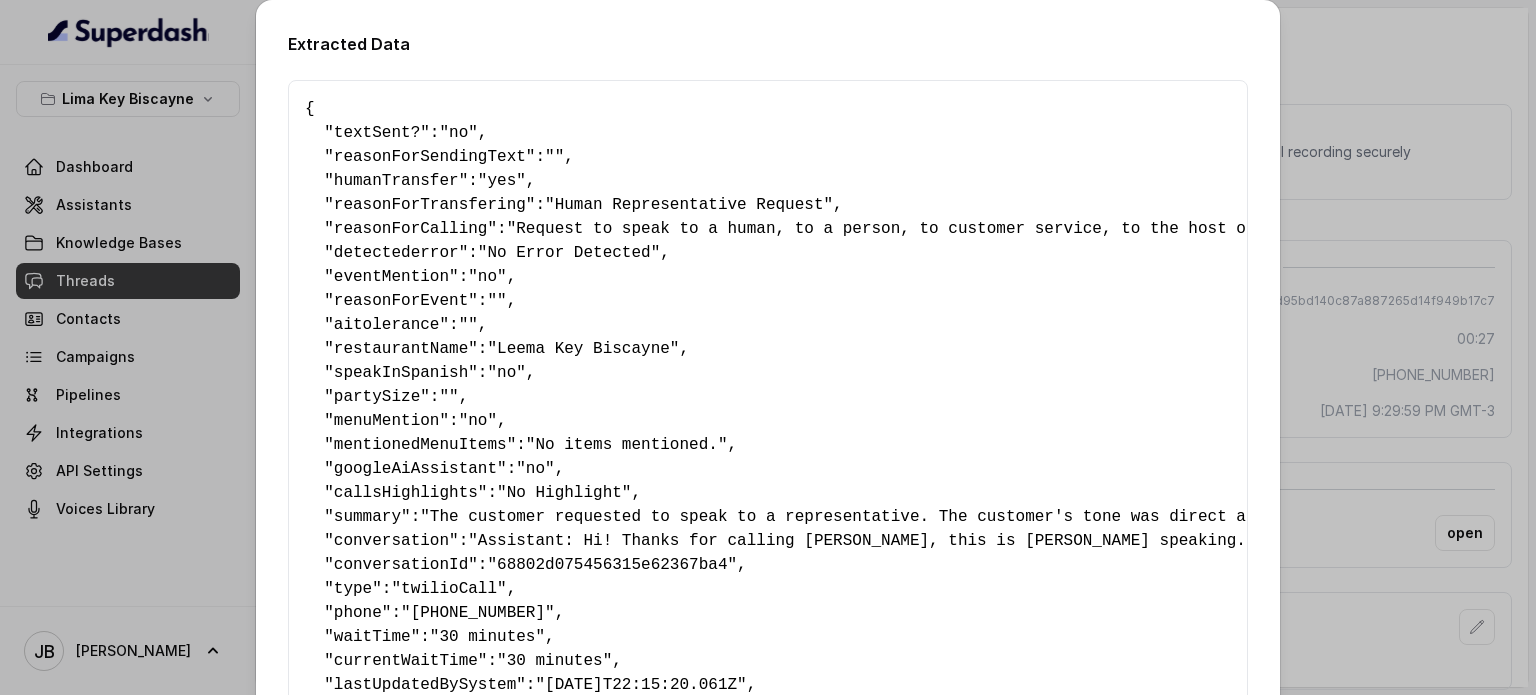click on "Extracted Data {
" textSent? ":  "no" ,
" reasonForSendingText ":  "" ,
" humanTransfer ":  "yes" ,
" reasonForTransfering ":  "Human Representative Request" ,
" reasonForCalling ":  "Request to speak to a human, to a person, to customer service, to the host or the hostess" ,
" detectederror ":  "No Error Detected" ,
" eventMention ":  "no" ,
" reasonForEvent ":  "" ,
" aitolerance ":  "" ,
" restaurantName ":  "Leema Key Biscayne" ,
" speakInSpanish ":  "no" ,
" partySize ":  "" ,
" menuMention ":  "no" ,
" mentionedMenuItems ":  "No items mentioned." ,
" googleAiAssistant ":  "no" ,
" callsHighlights ":  "No Highlight" ,
" summary ":  "The customer requested to speak to a representative. The customer's tone was direct and agreeable, showing a neutral level of satisfaction as they simply agreed to be transferred." ,
" conversation ":  ,
" conversationId ":  "68802d075456315e62367ba4" ,
" type ":  "twilioCall" ,
" phone ":  "[PHONE_NUMBER]" ,
" waitTime ":  ,
" ":" at bounding box center (768, 347) 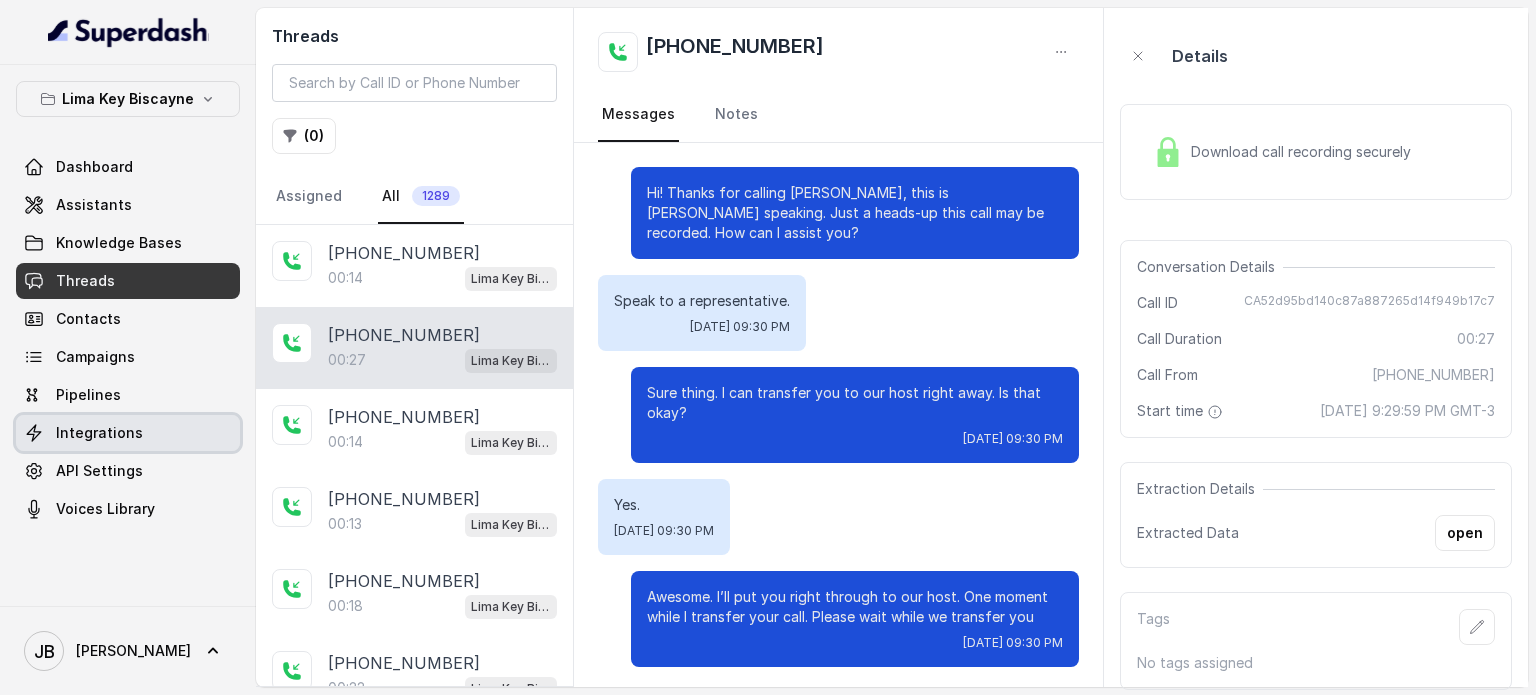 click on "Integrations" at bounding box center [128, 433] 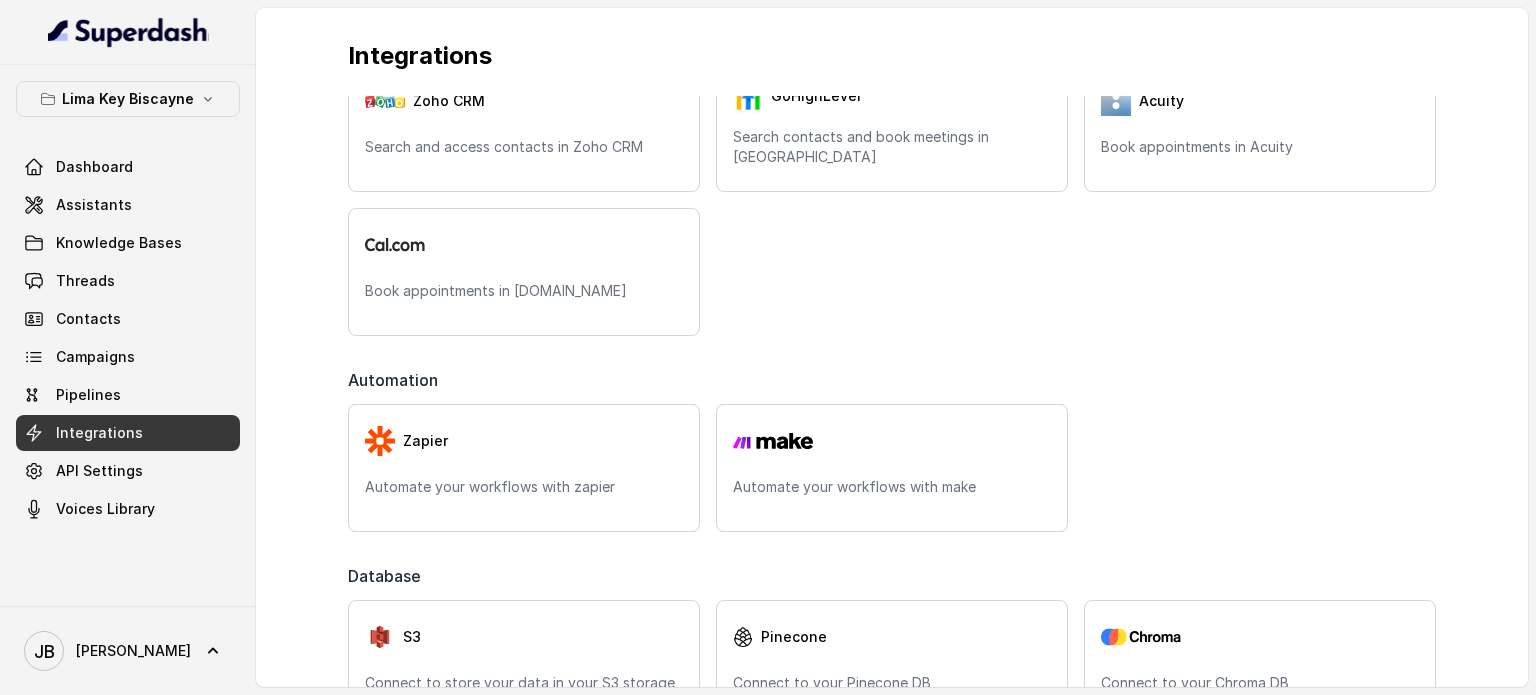 scroll, scrollTop: 564, scrollLeft: 0, axis: vertical 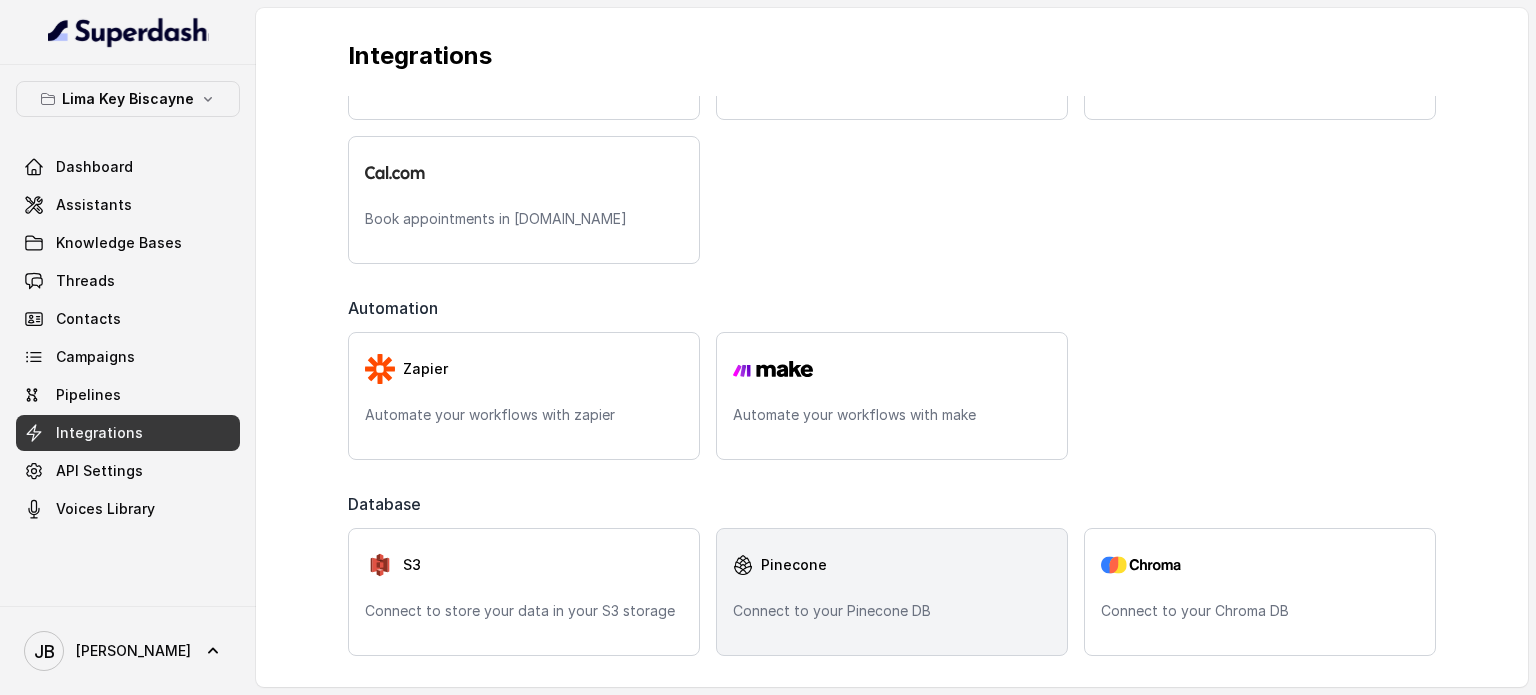 click on "Pinecone" at bounding box center (892, 565) 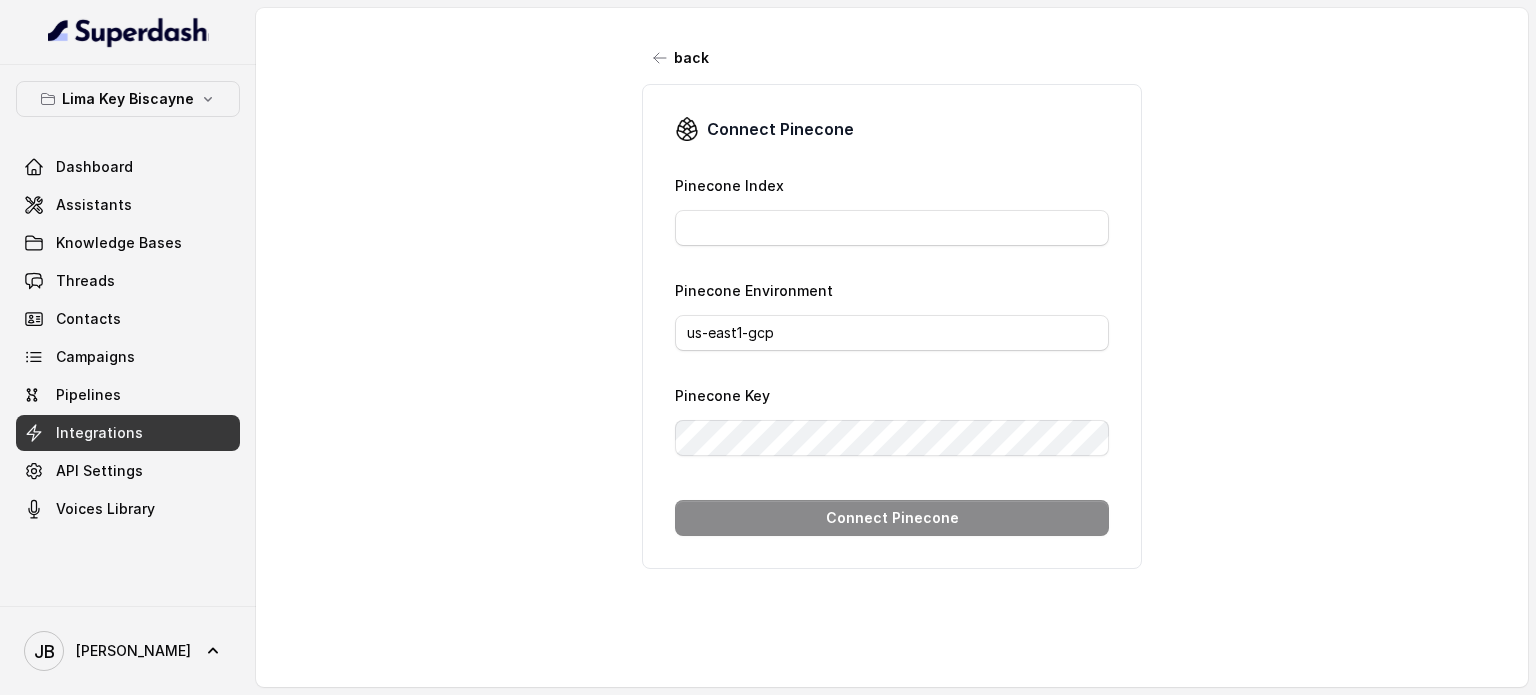 click on "Pinecone Index" at bounding box center (892, 209) 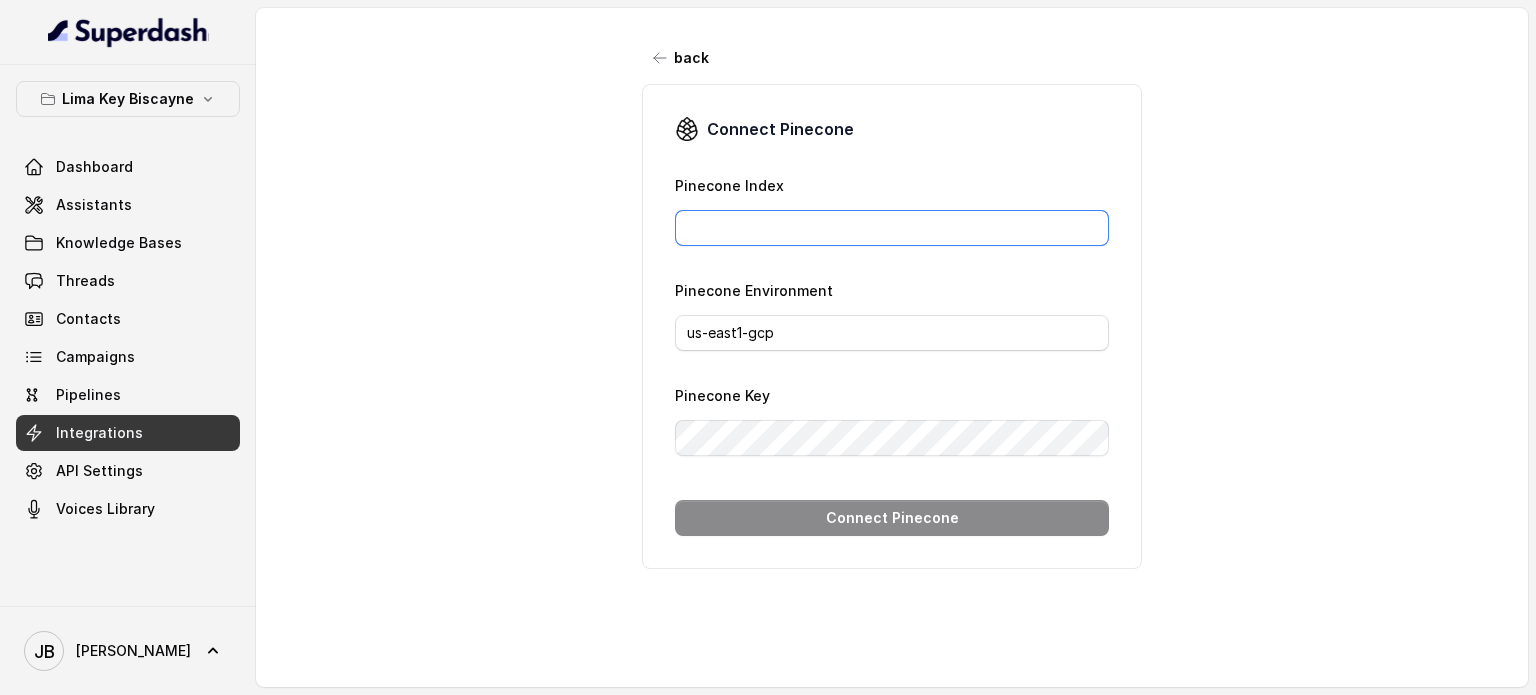 click on "Pinecone Index" at bounding box center [892, 228] 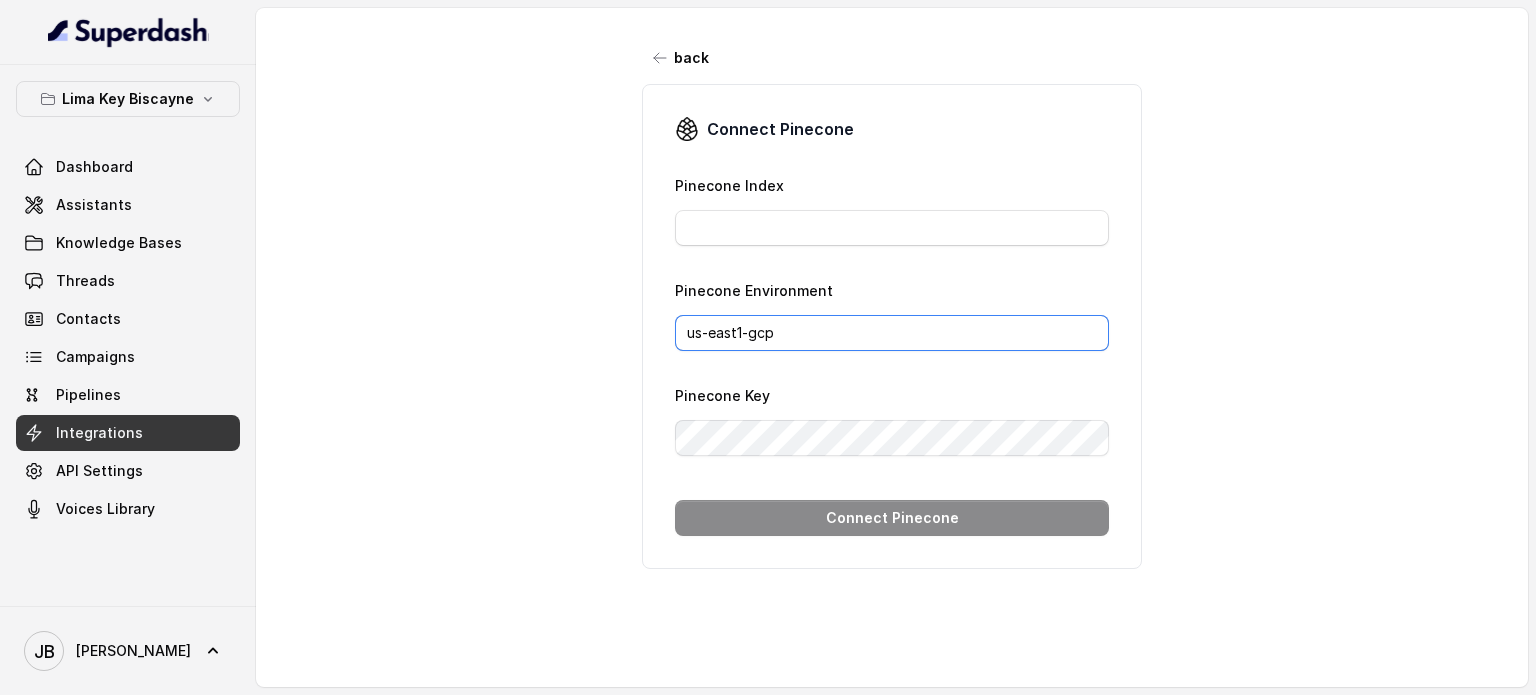 click on "us-east1-gcp" at bounding box center [892, 333] 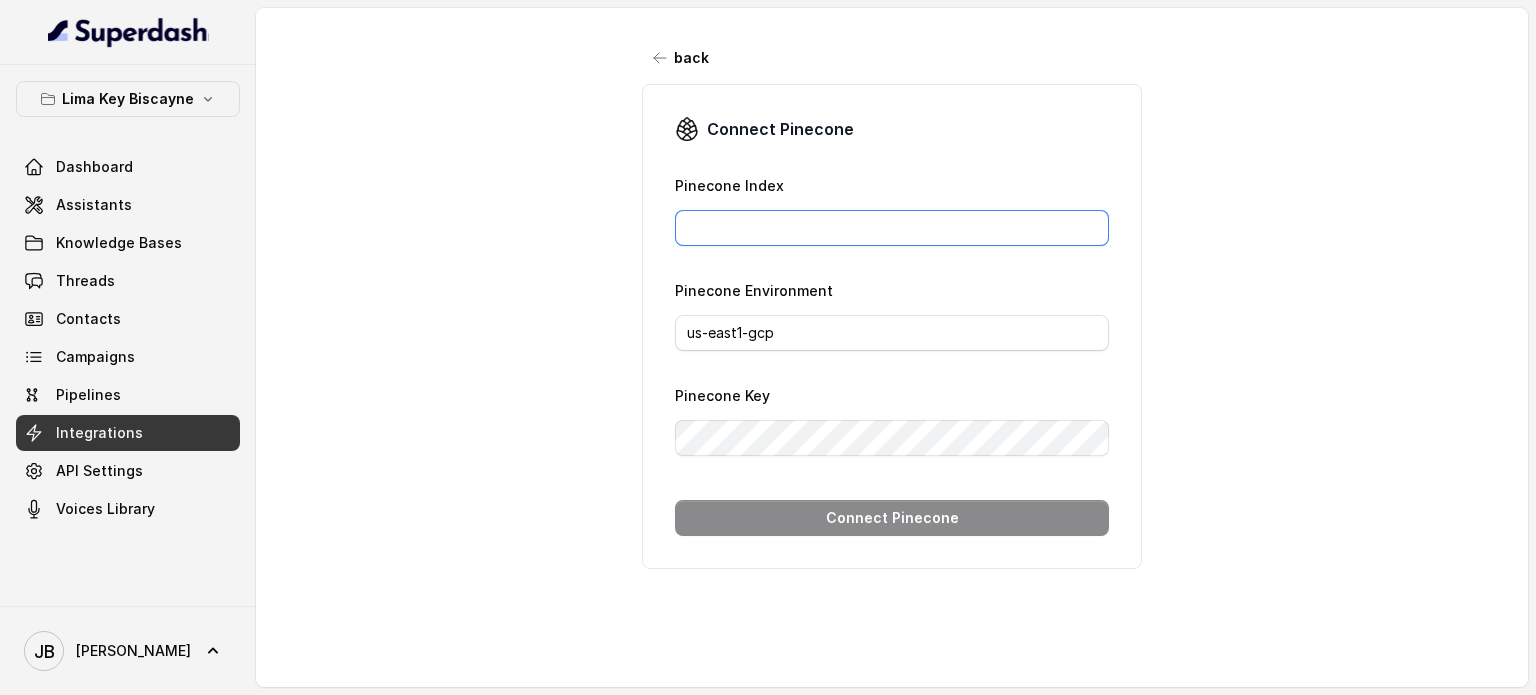 click on "Pinecone Index" at bounding box center (892, 228) 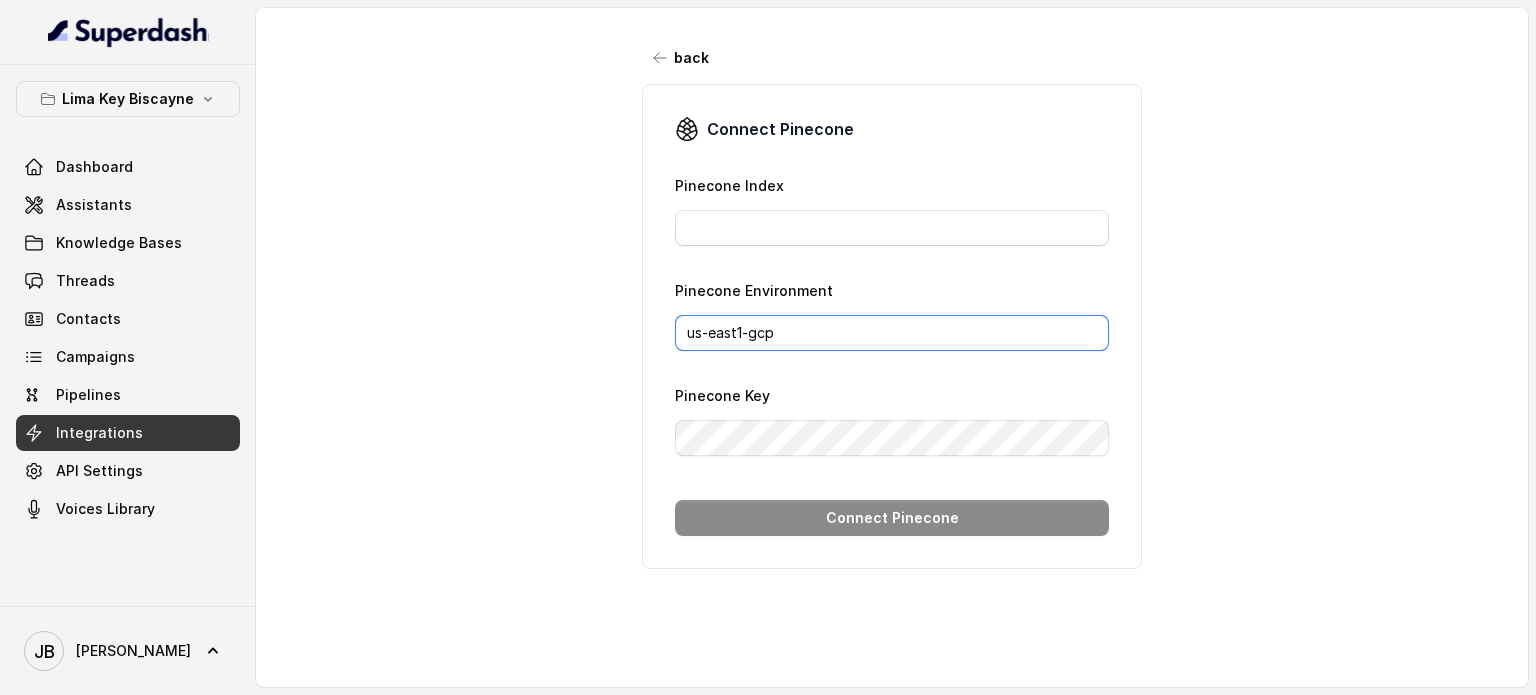 click on "us-east1-gcp" at bounding box center (892, 333) 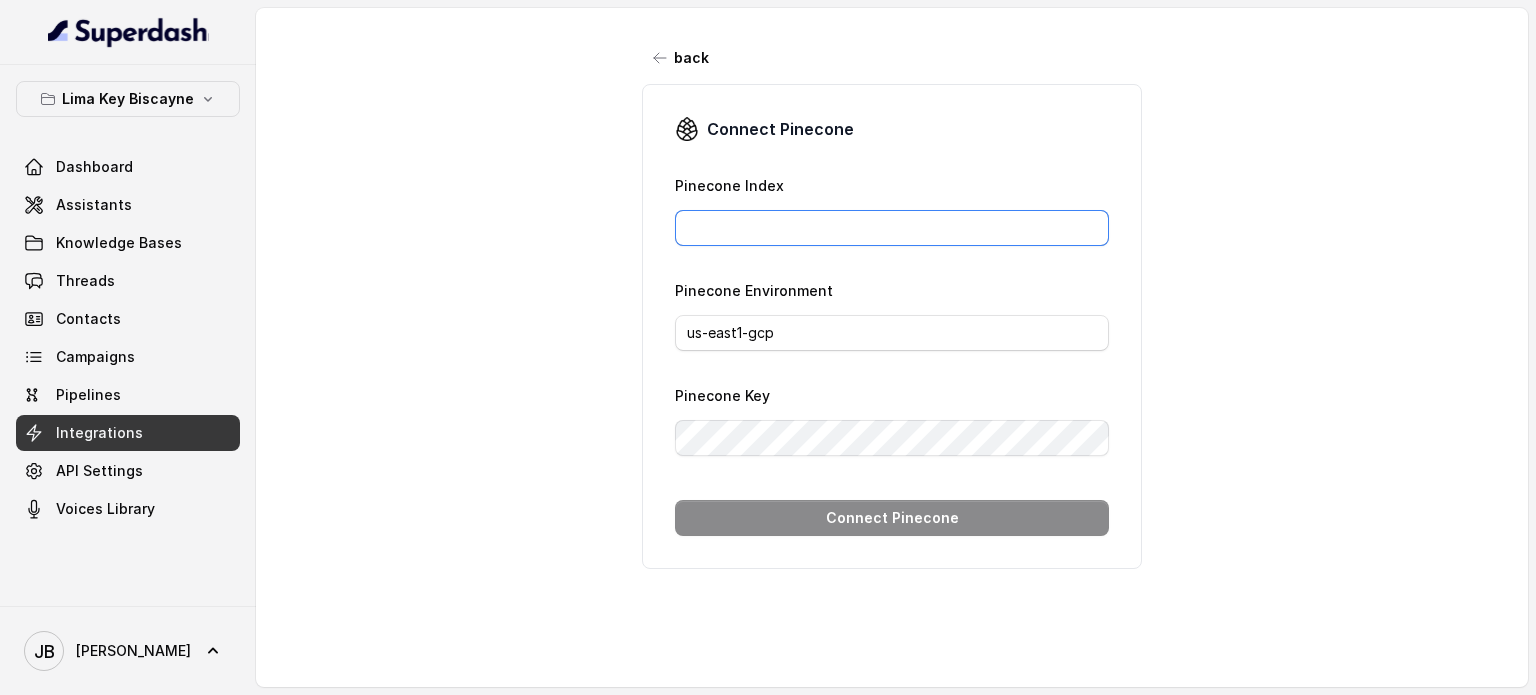click on "Pinecone Index" at bounding box center [892, 228] 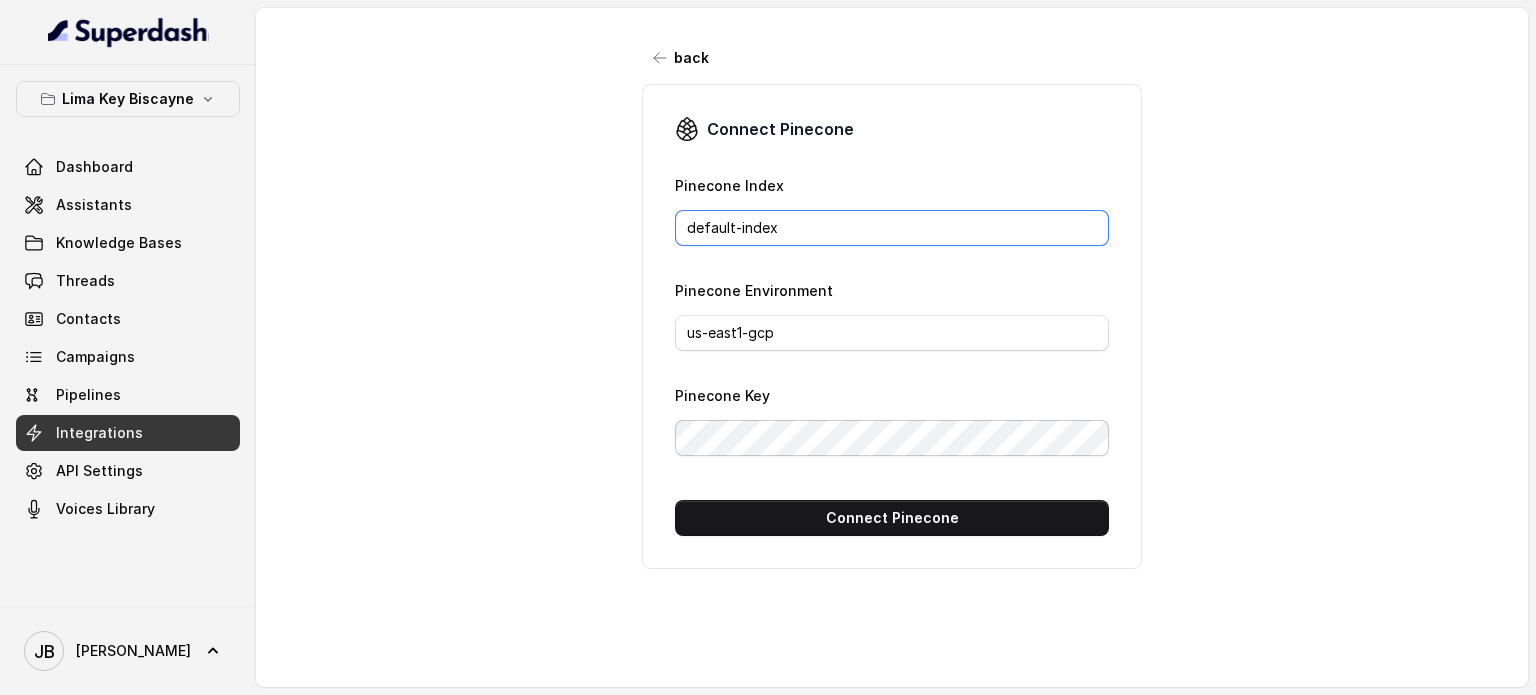 type on "default-index" 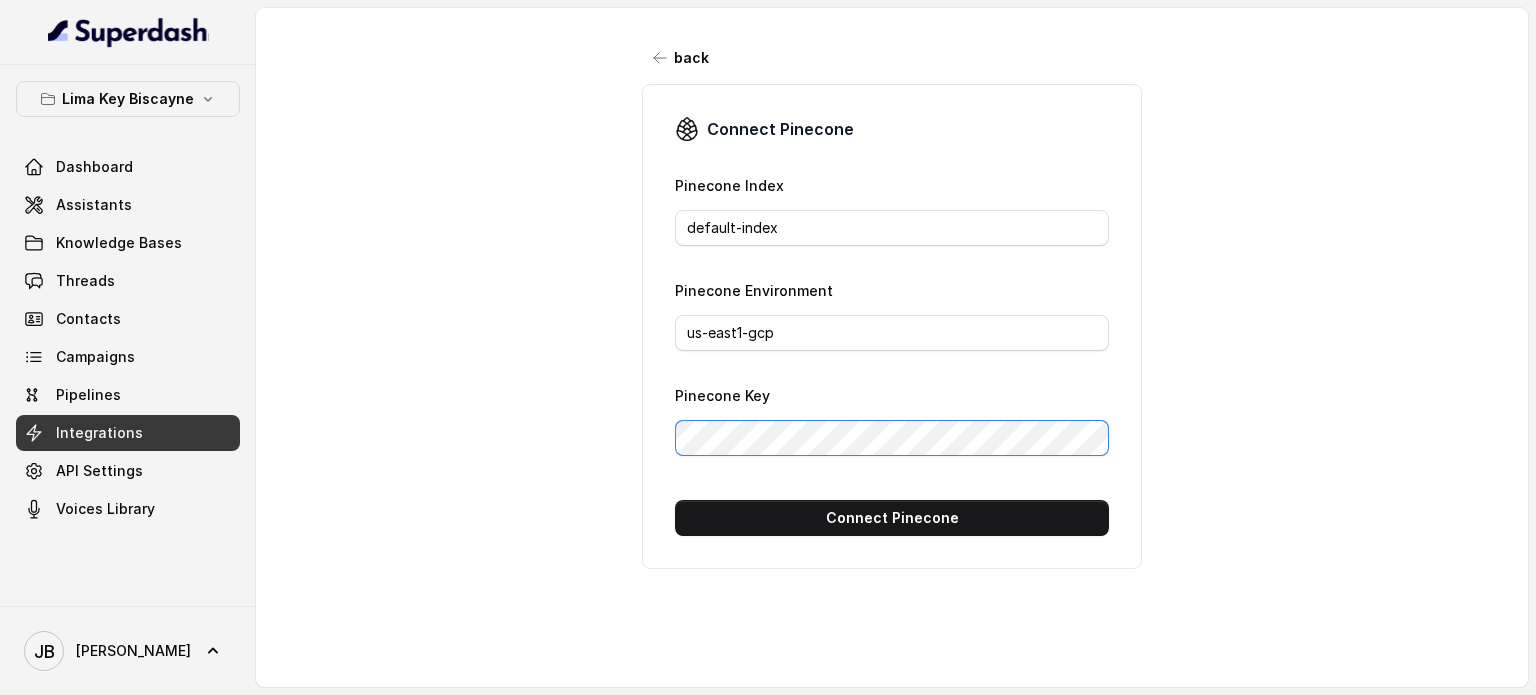 scroll, scrollTop: 0, scrollLeft: 0, axis: both 